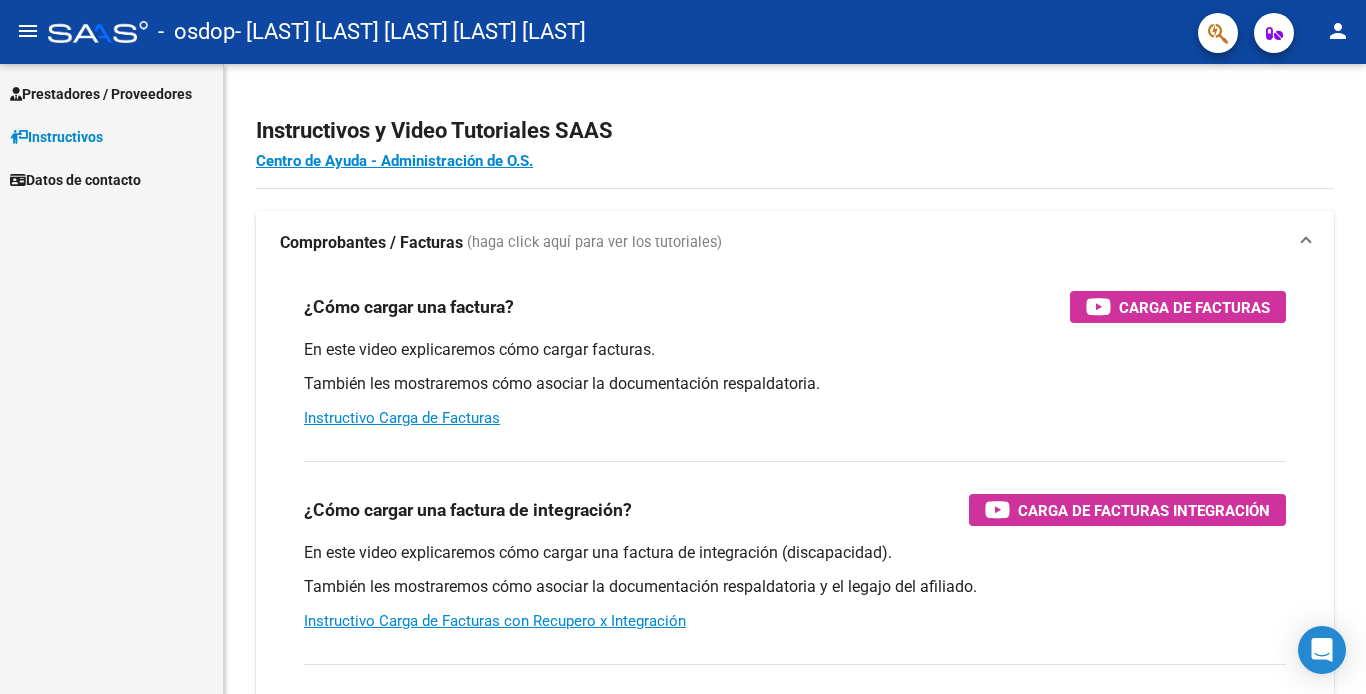 scroll, scrollTop: 0, scrollLeft: 0, axis: both 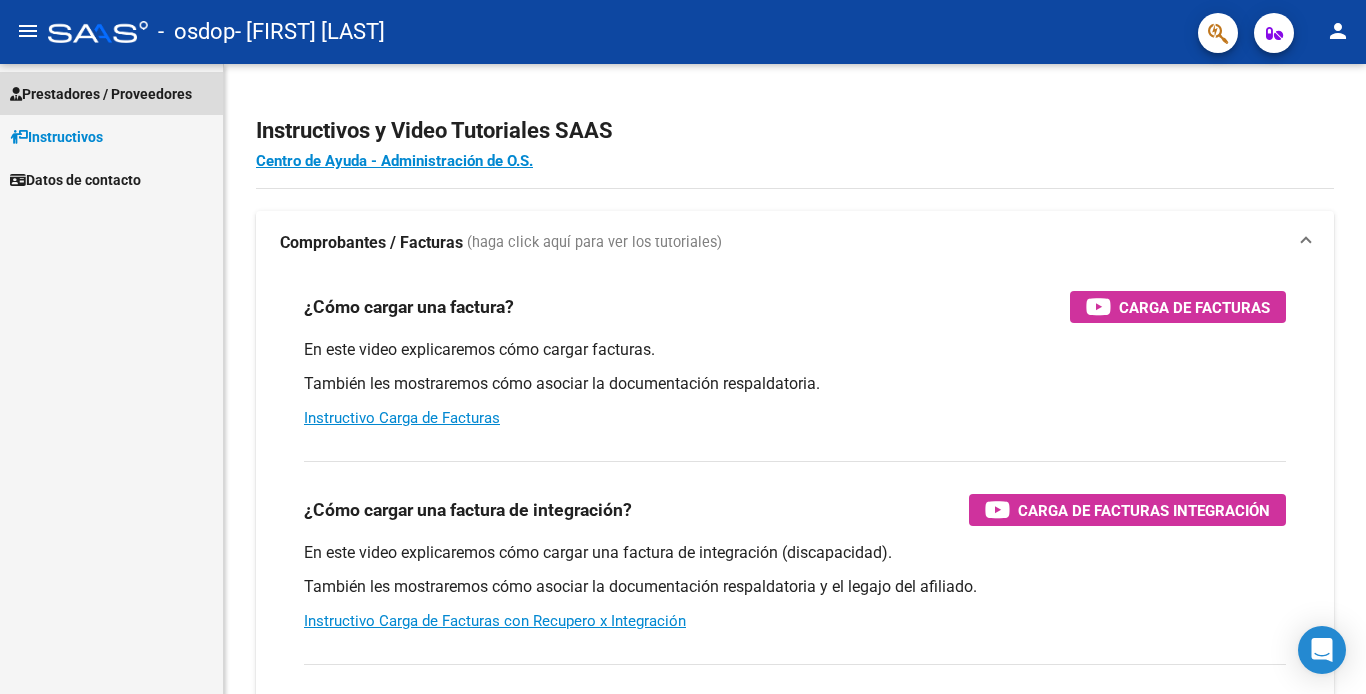 click on "Prestadores / Proveedores" at bounding box center (101, 94) 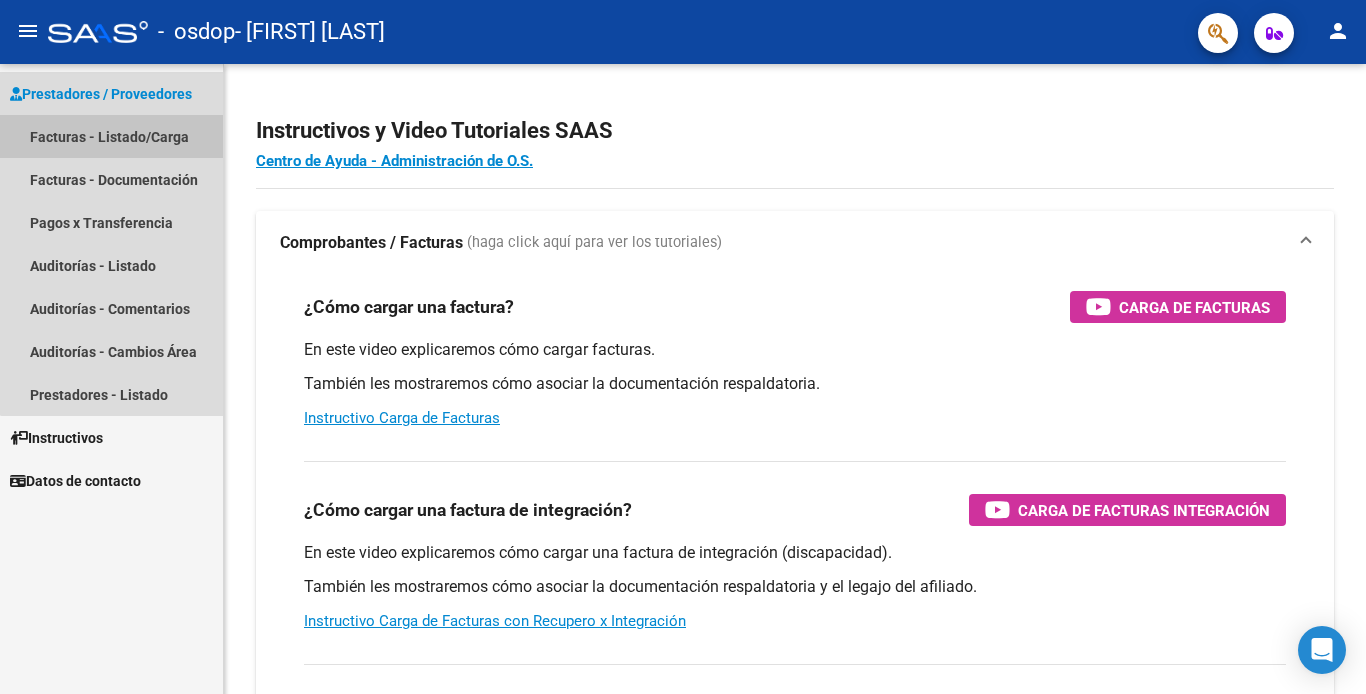 click on "Facturas - Listado/Carga" at bounding box center [111, 136] 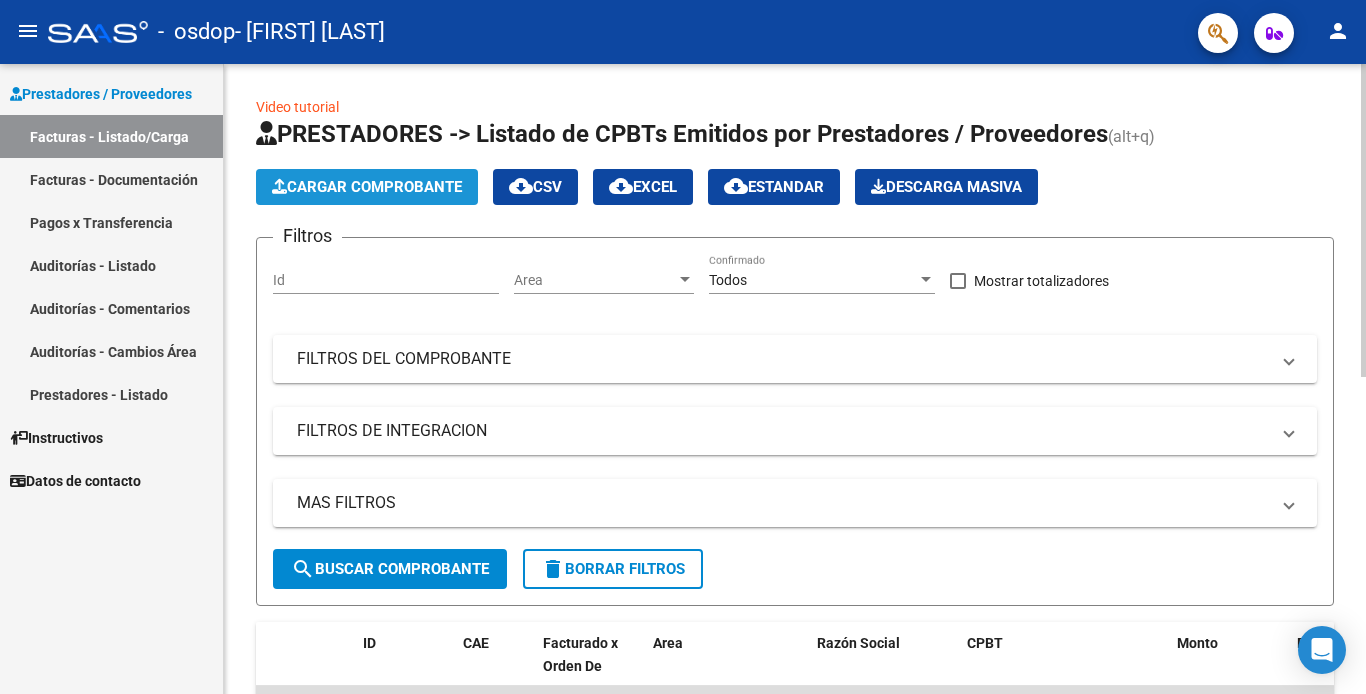 click on "Cargar Comprobante" 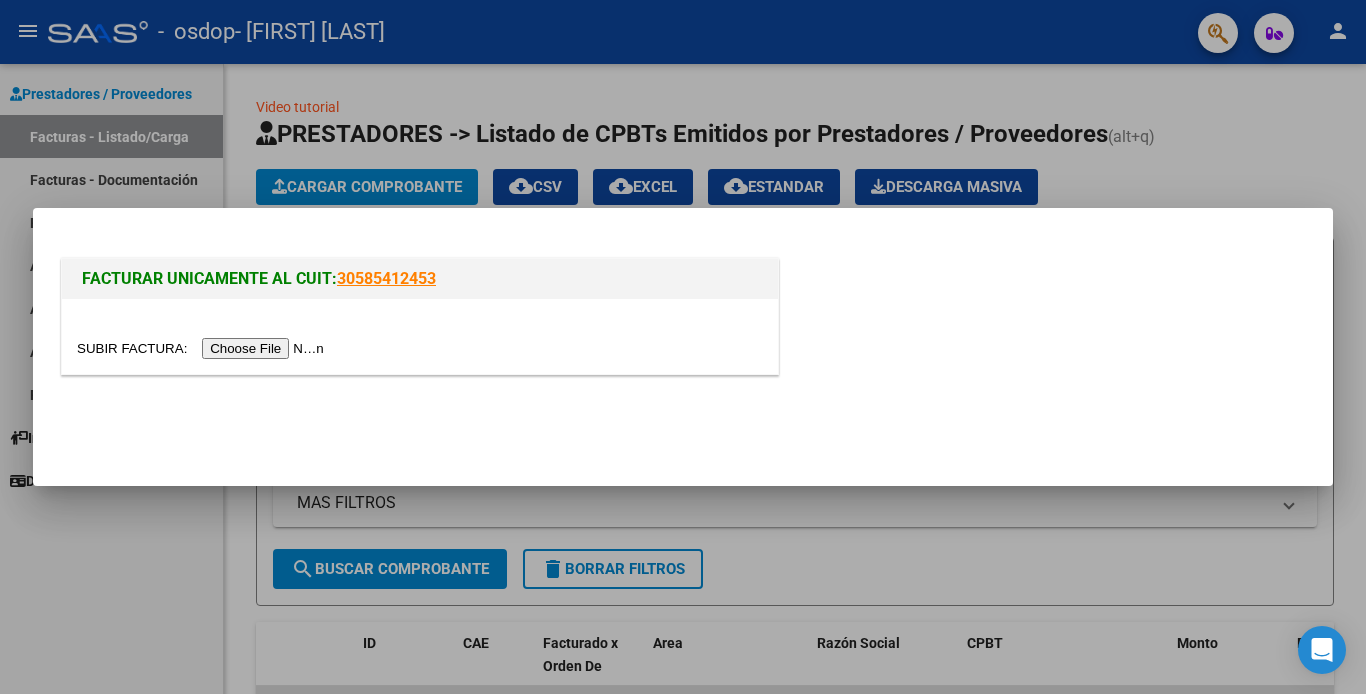 click at bounding box center (203, 348) 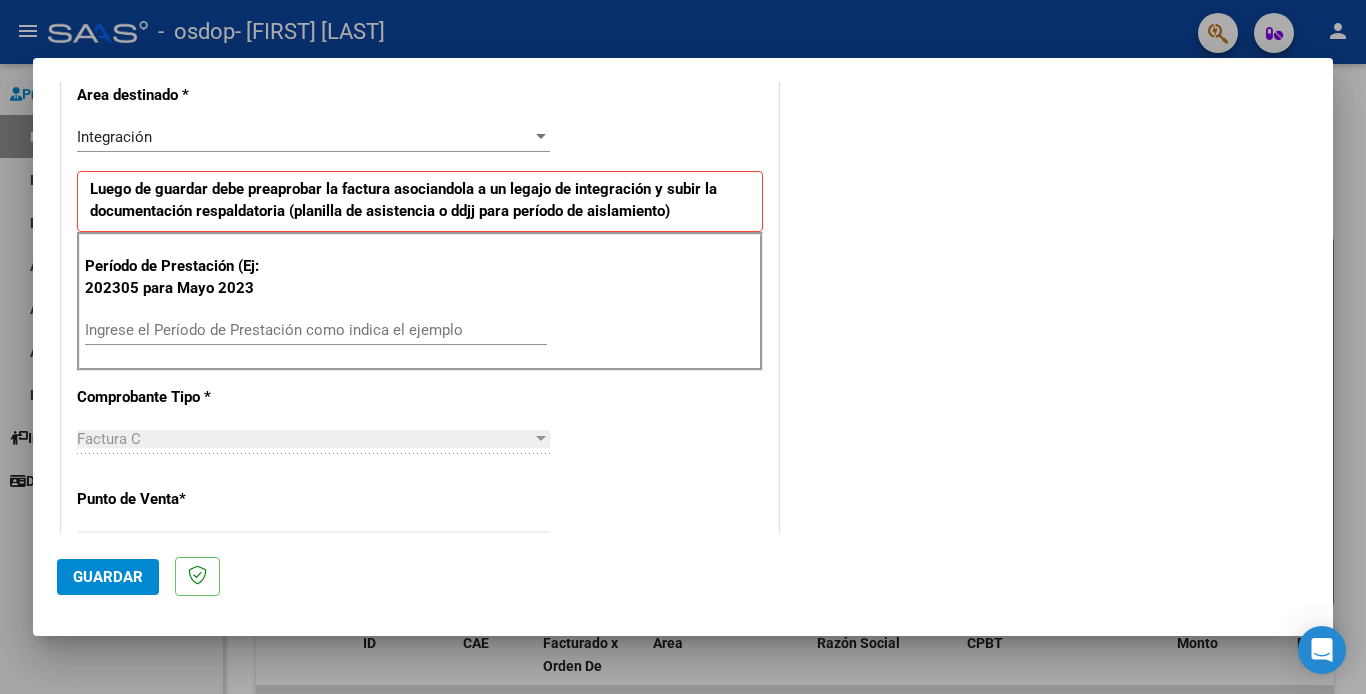 scroll, scrollTop: 441, scrollLeft: 0, axis: vertical 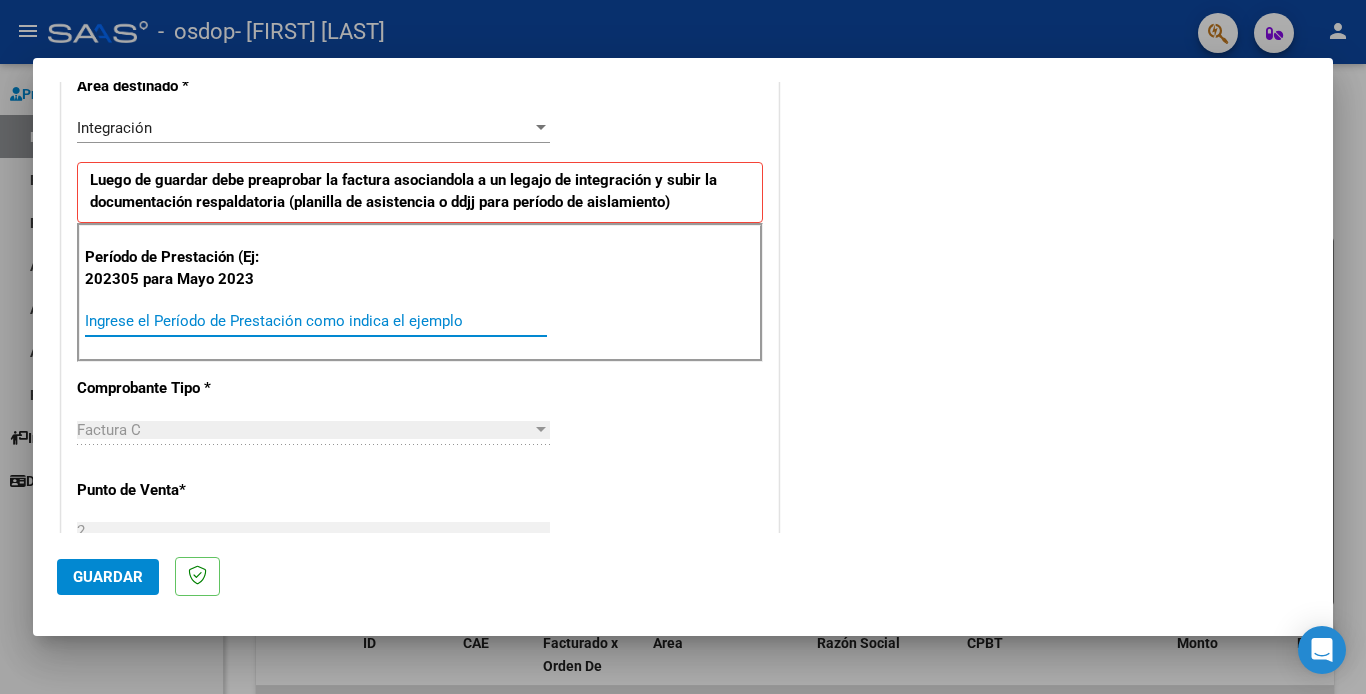 click on "Ingrese el Período de Prestación como indica el ejemplo" at bounding box center [316, 321] 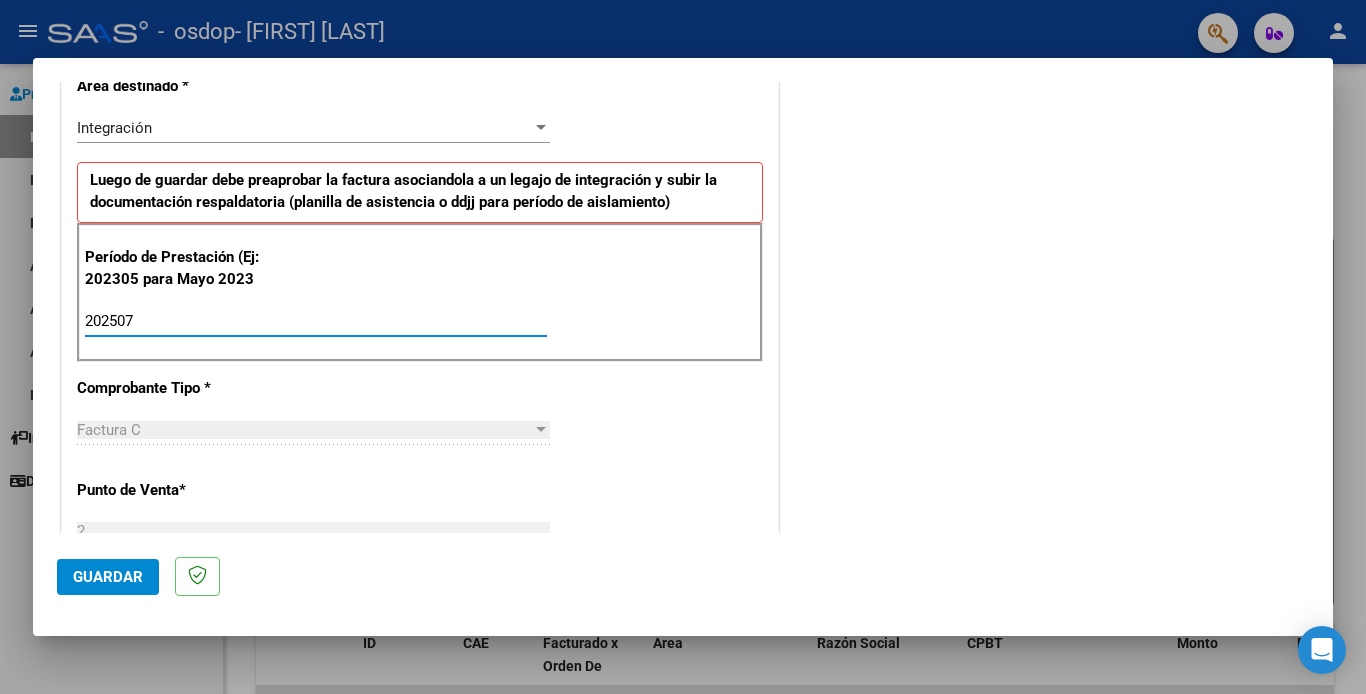 type on "202507" 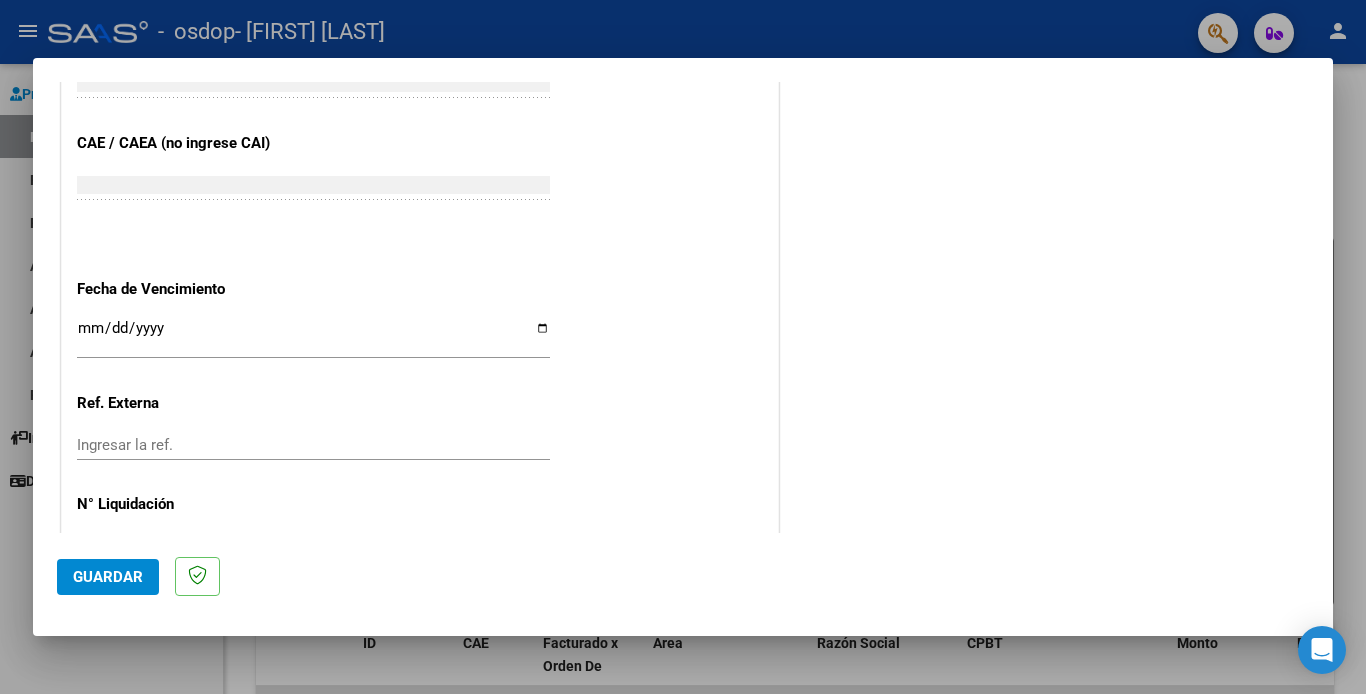 scroll, scrollTop: 1272, scrollLeft: 0, axis: vertical 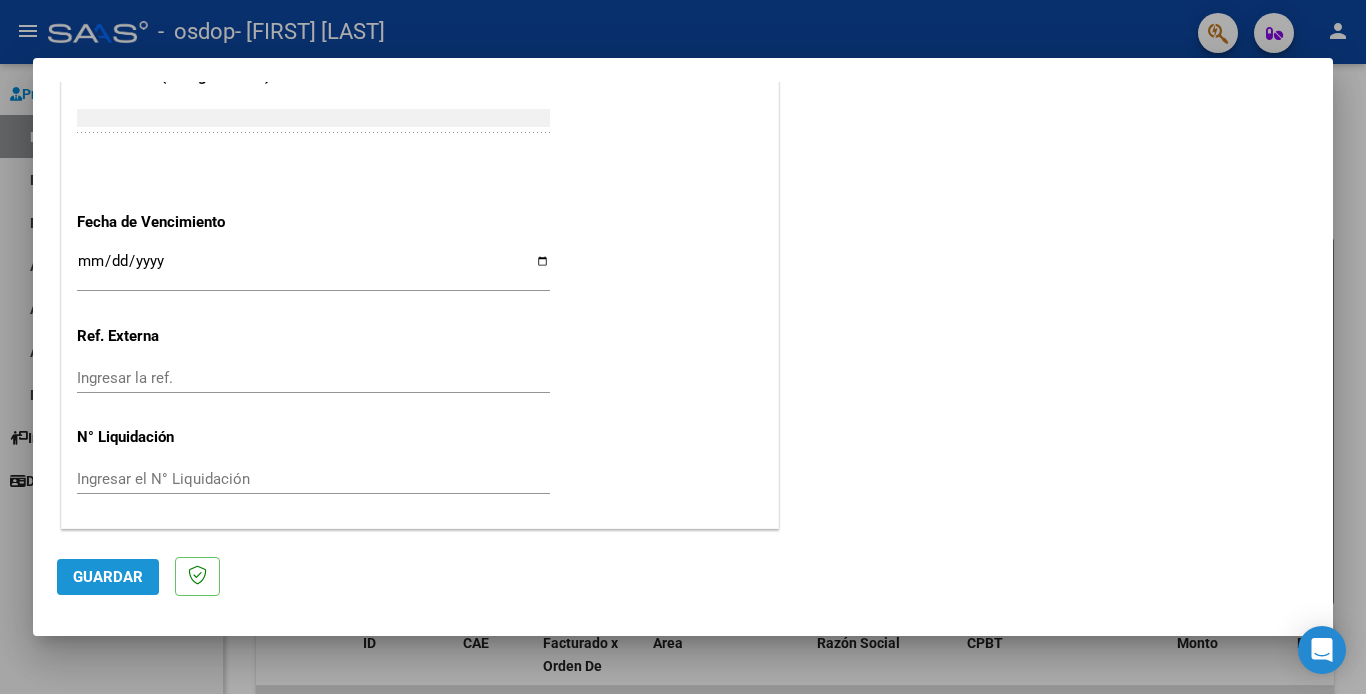 click on "Guardar" 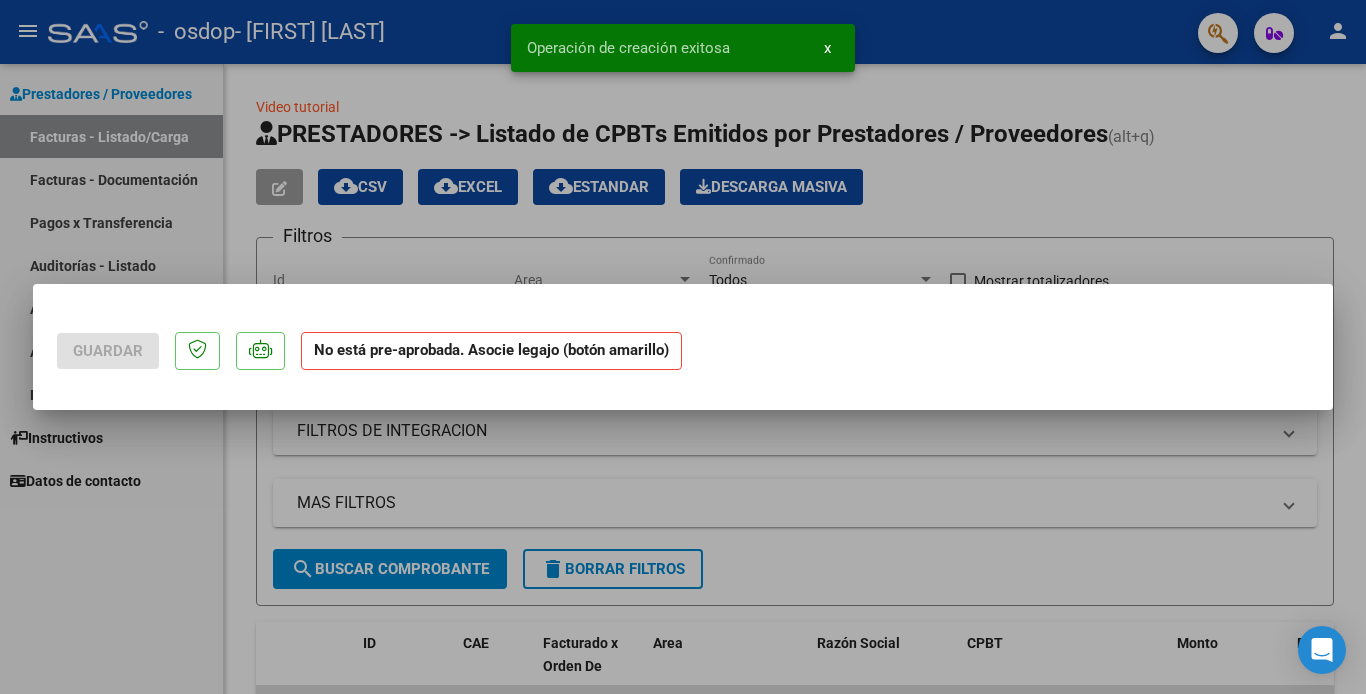scroll, scrollTop: 0, scrollLeft: 0, axis: both 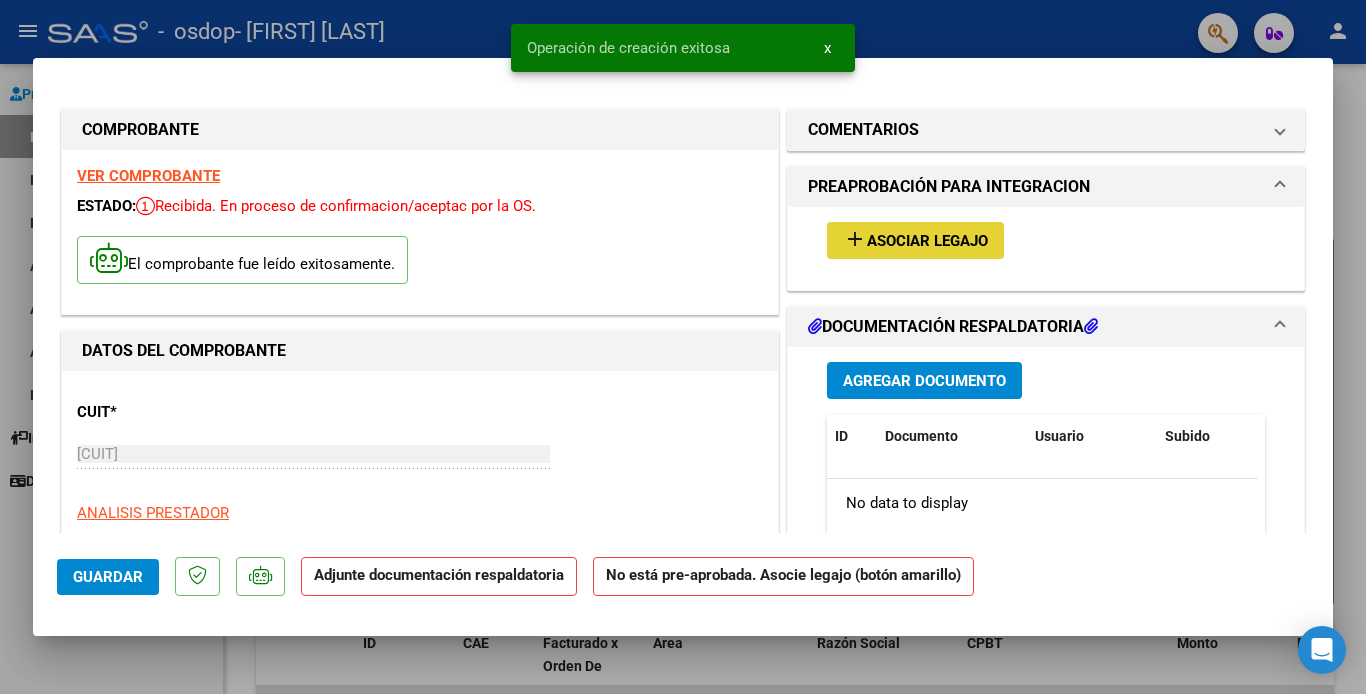 click on "Asociar Legajo" at bounding box center [927, 241] 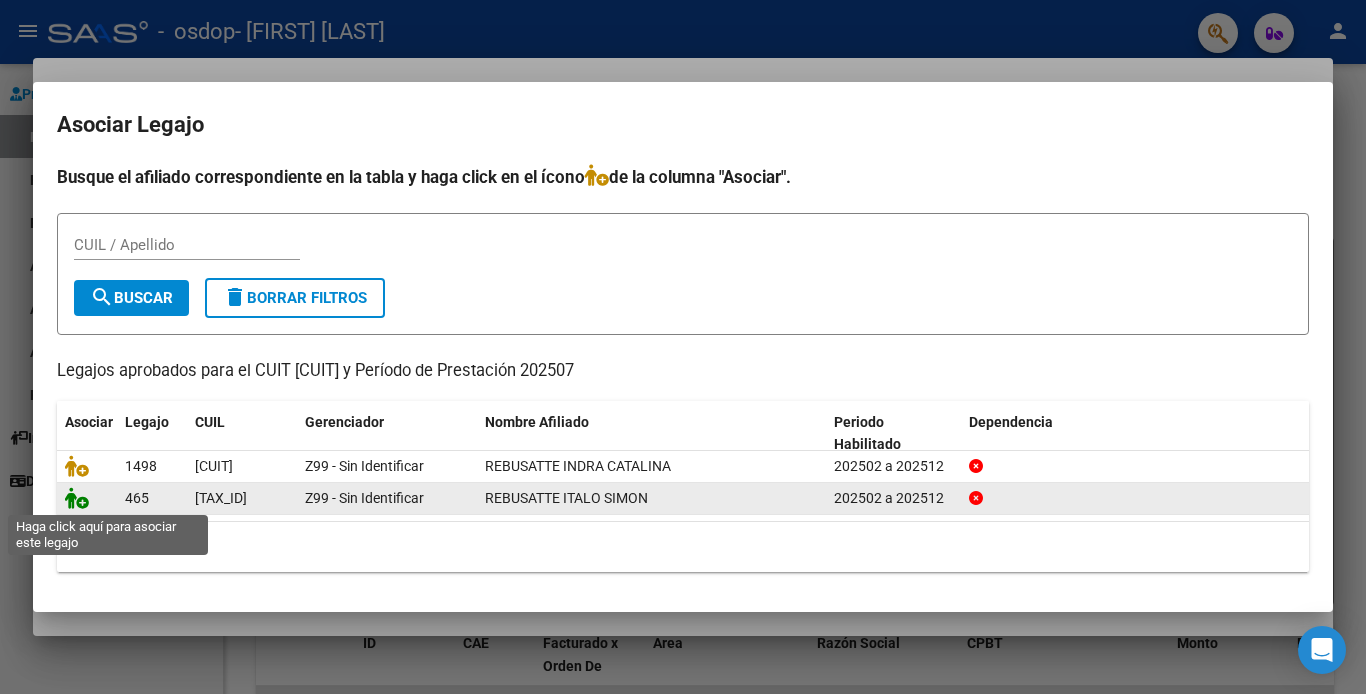 click 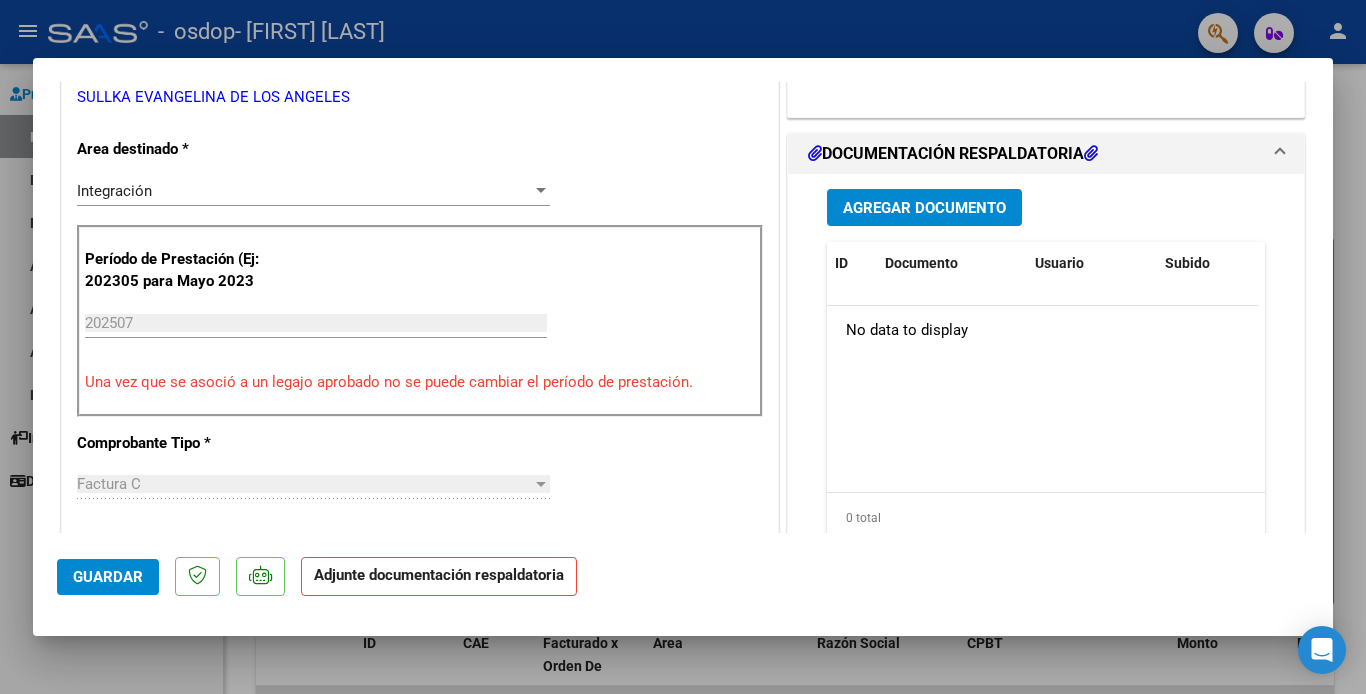 scroll, scrollTop: 458, scrollLeft: 0, axis: vertical 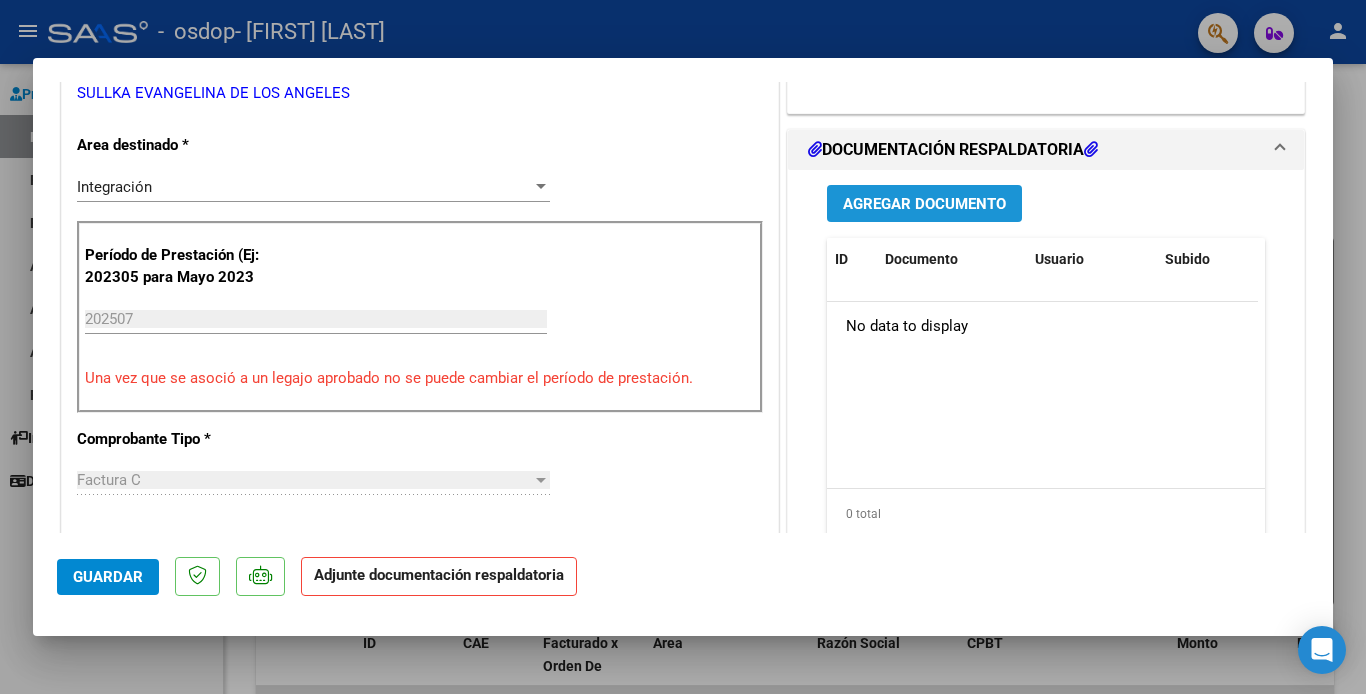 click on "Agregar Documento" at bounding box center (924, 204) 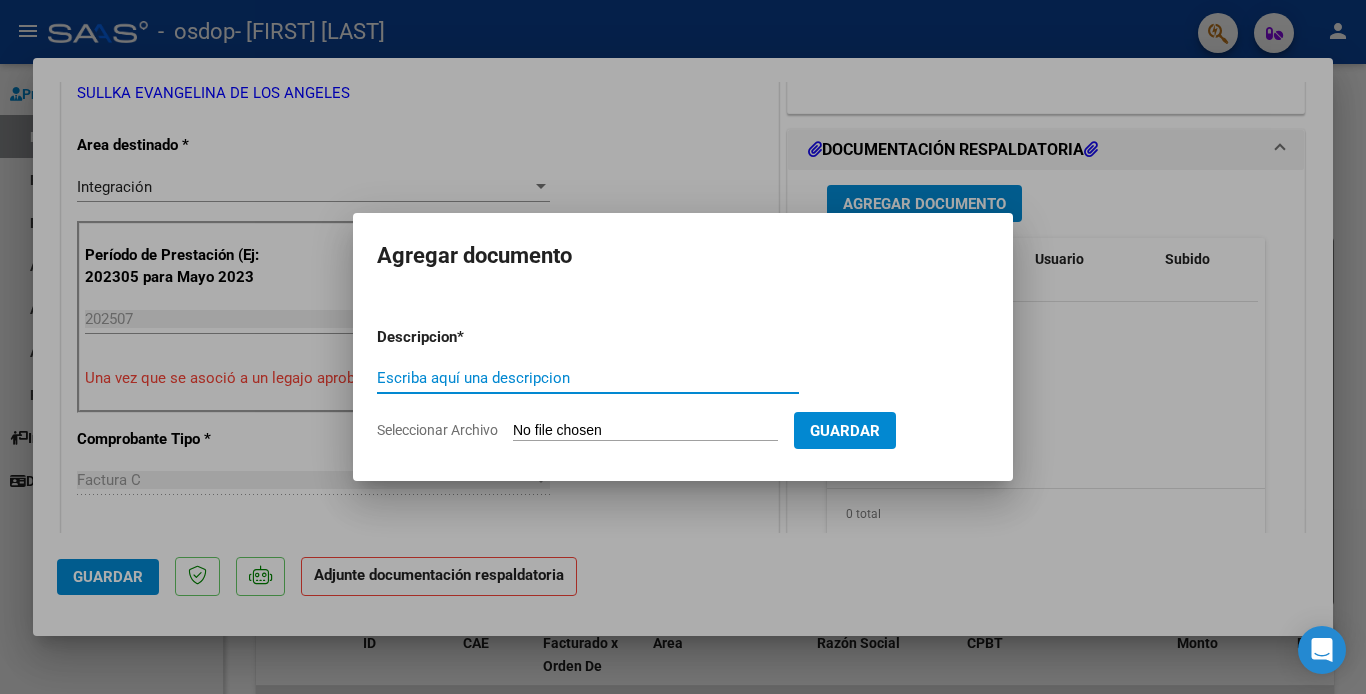 click on "Escriba aquí una descripcion" at bounding box center (588, 378) 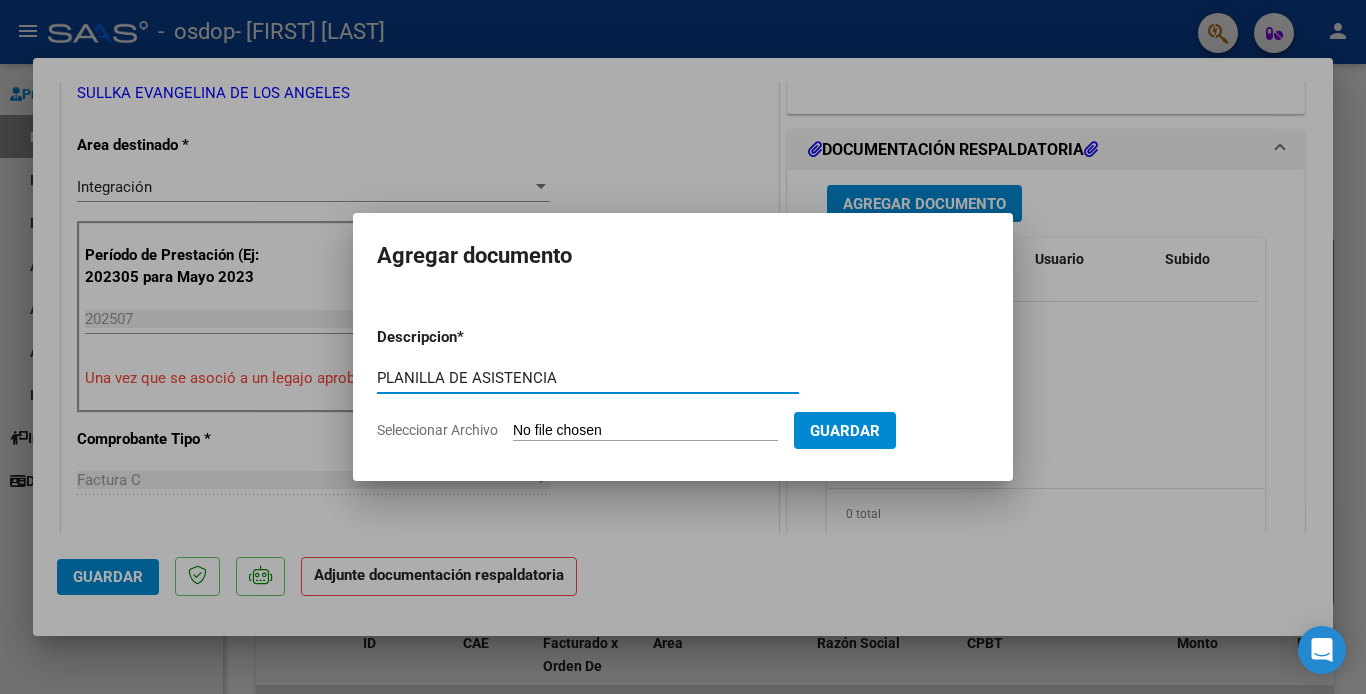 click on "PLANILLA DE ASISTENCIA" at bounding box center [588, 378] 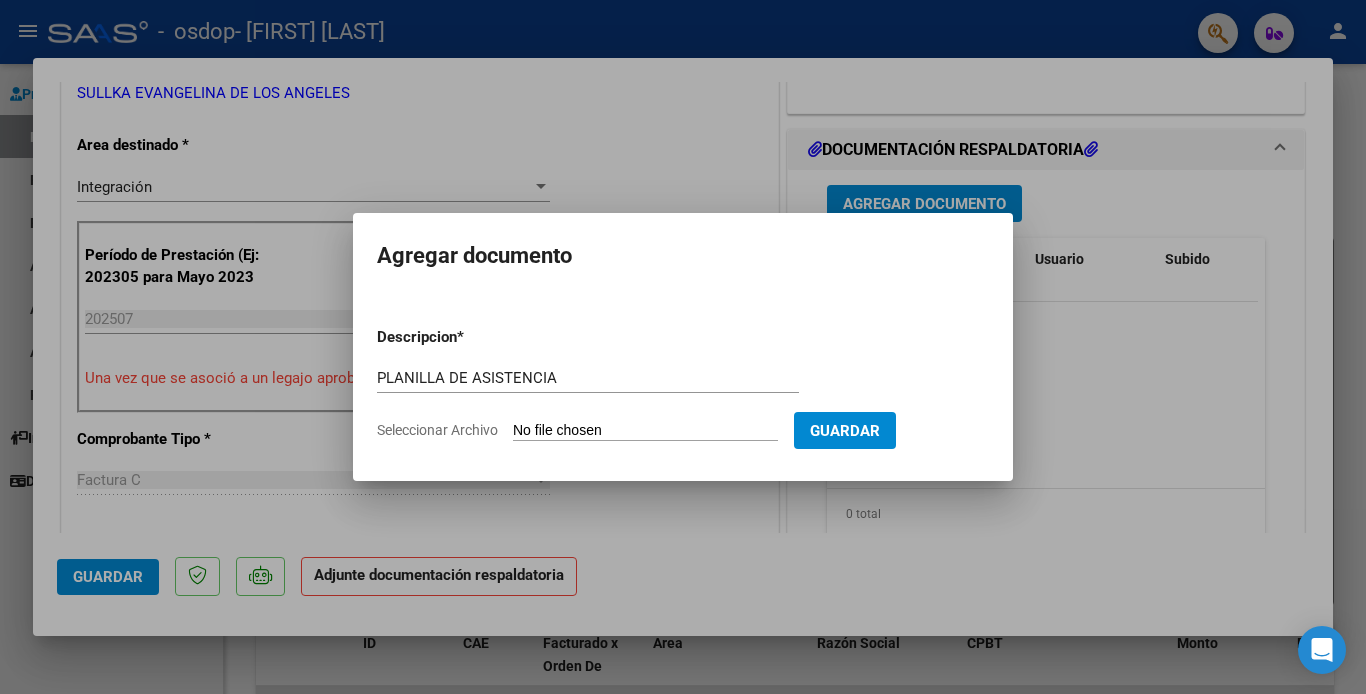 click on "Descripcion  *   PLANILLA DE ASISTENCIA Escriba aquí una descripcion  Seleccionar Archivo Guardar" at bounding box center (683, 384) 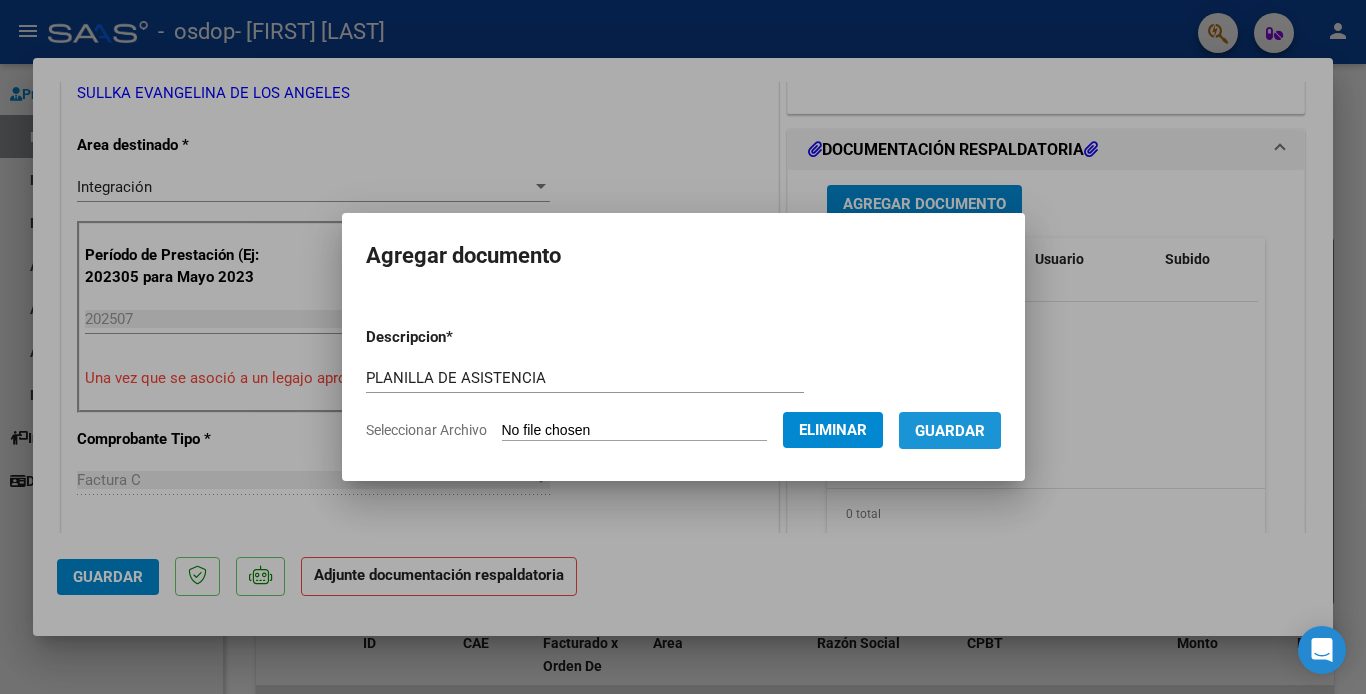click on "Guardar" at bounding box center (950, 430) 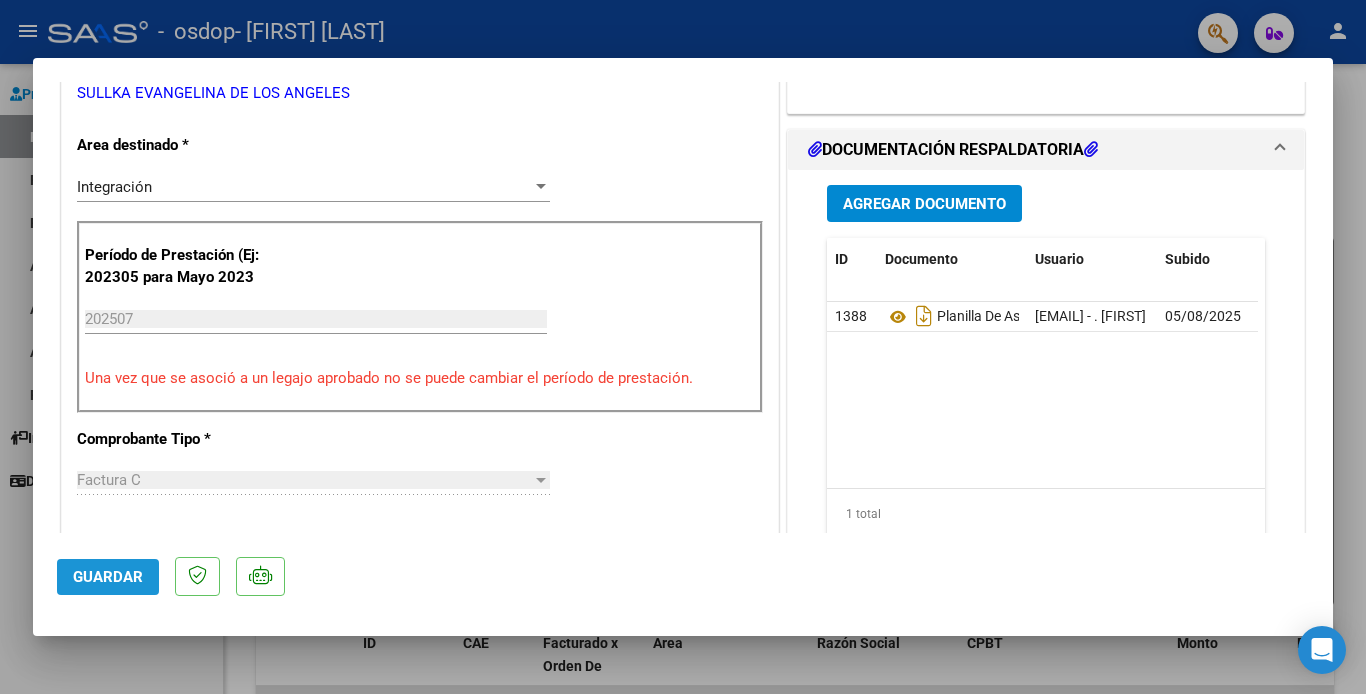 click on "Guardar" 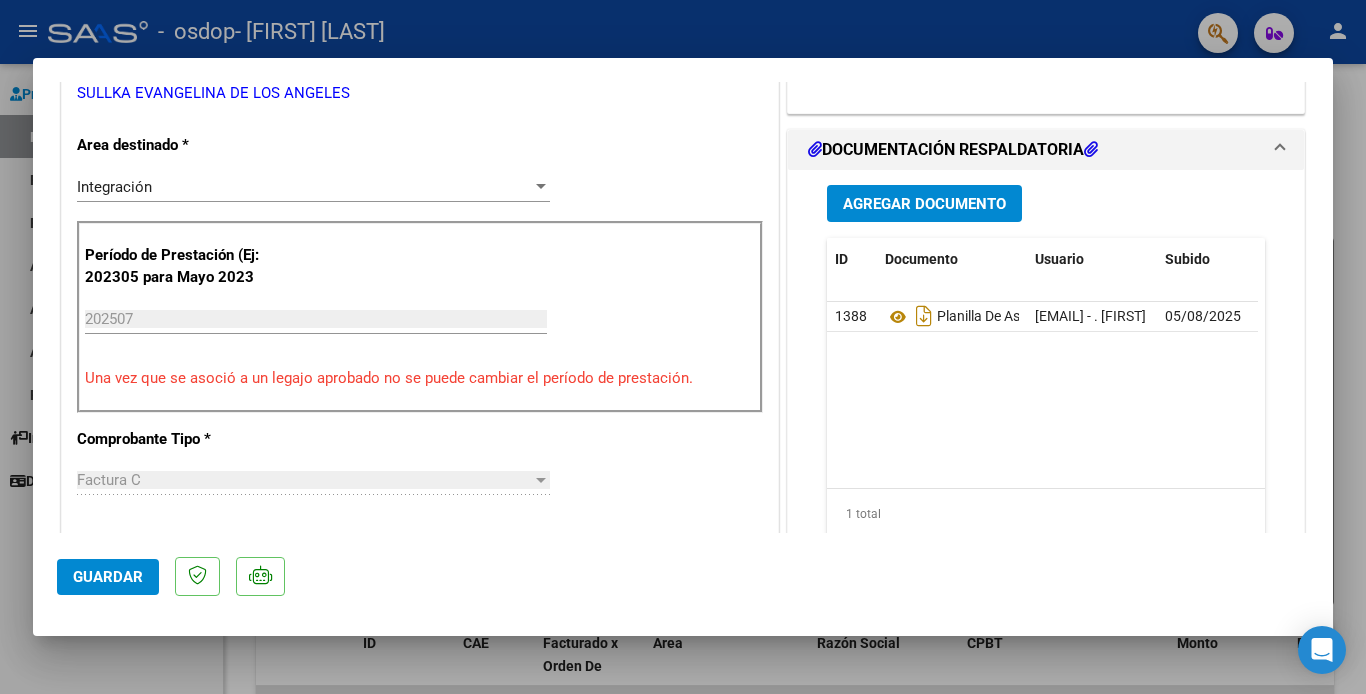 click at bounding box center (683, 347) 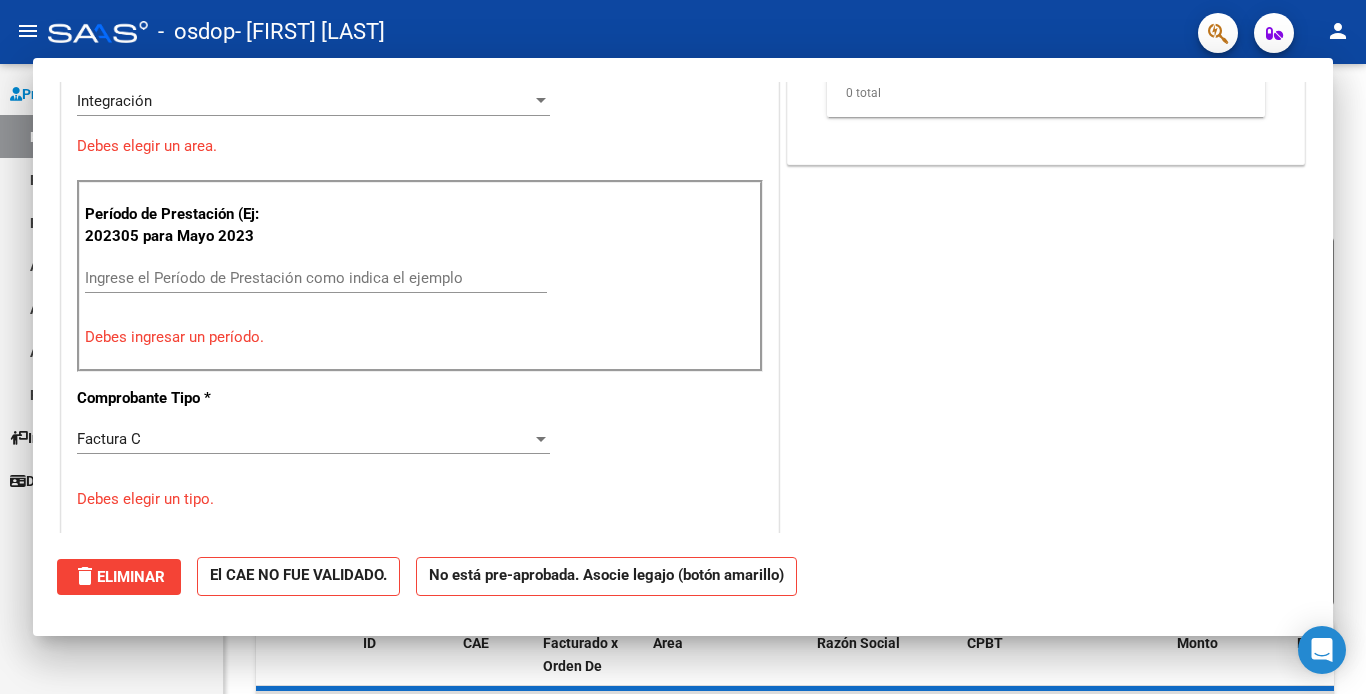 scroll, scrollTop: 0, scrollLeft: 0, axis: both 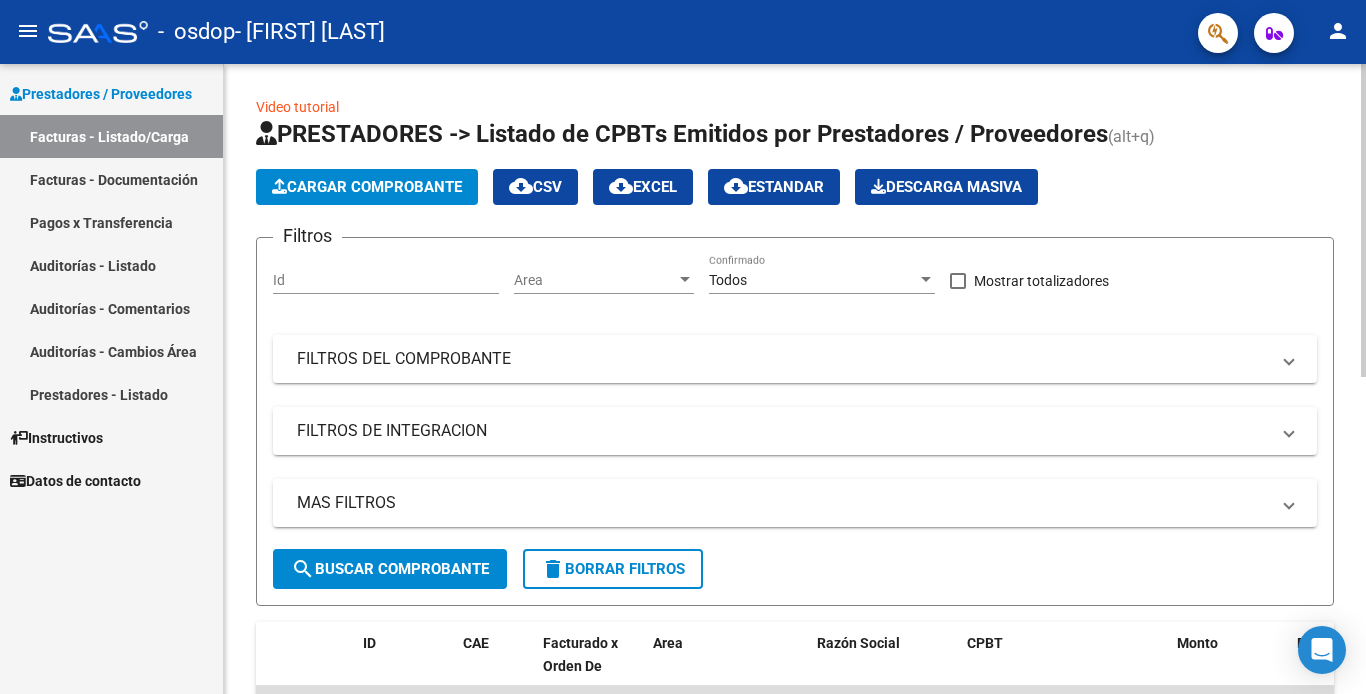 drag, startPoint x: 1358, startPoint y: 152, endPoint x: 1363, endPoint y: 234, distance: 82.1523 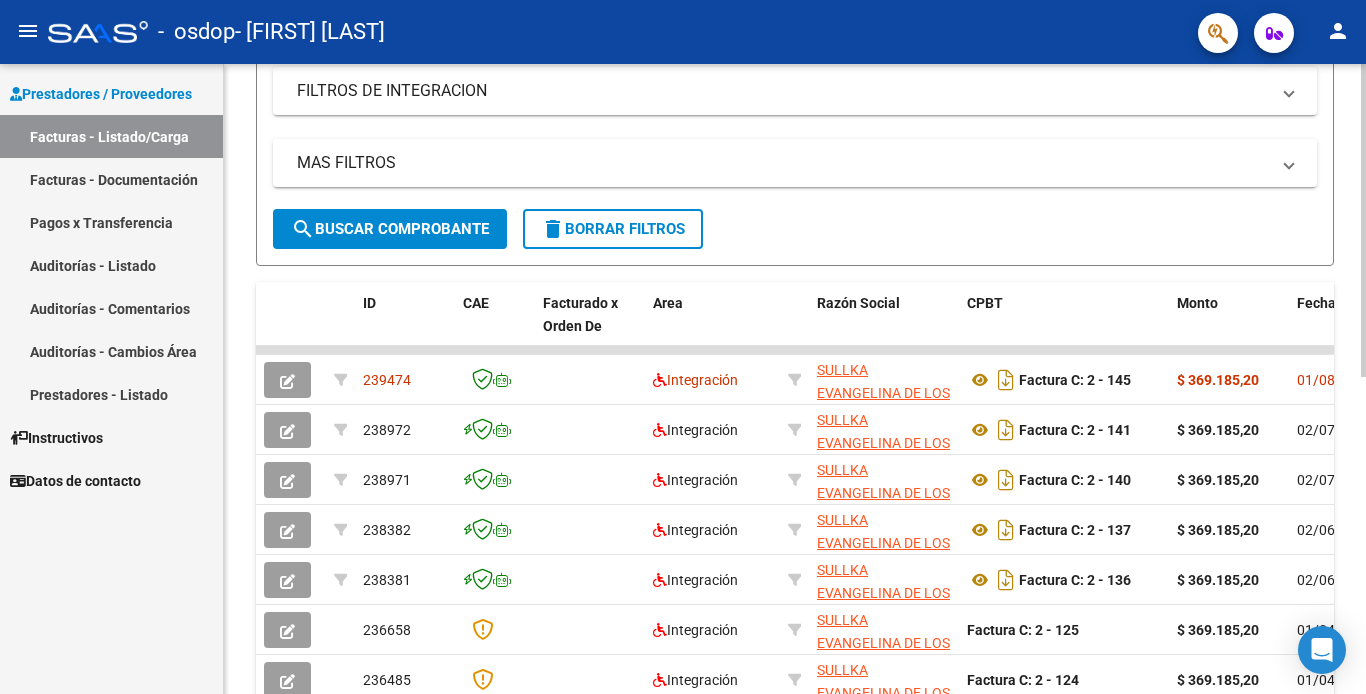 scroll, scrollTop: 342, scrollLeft: 0, axis: vertical 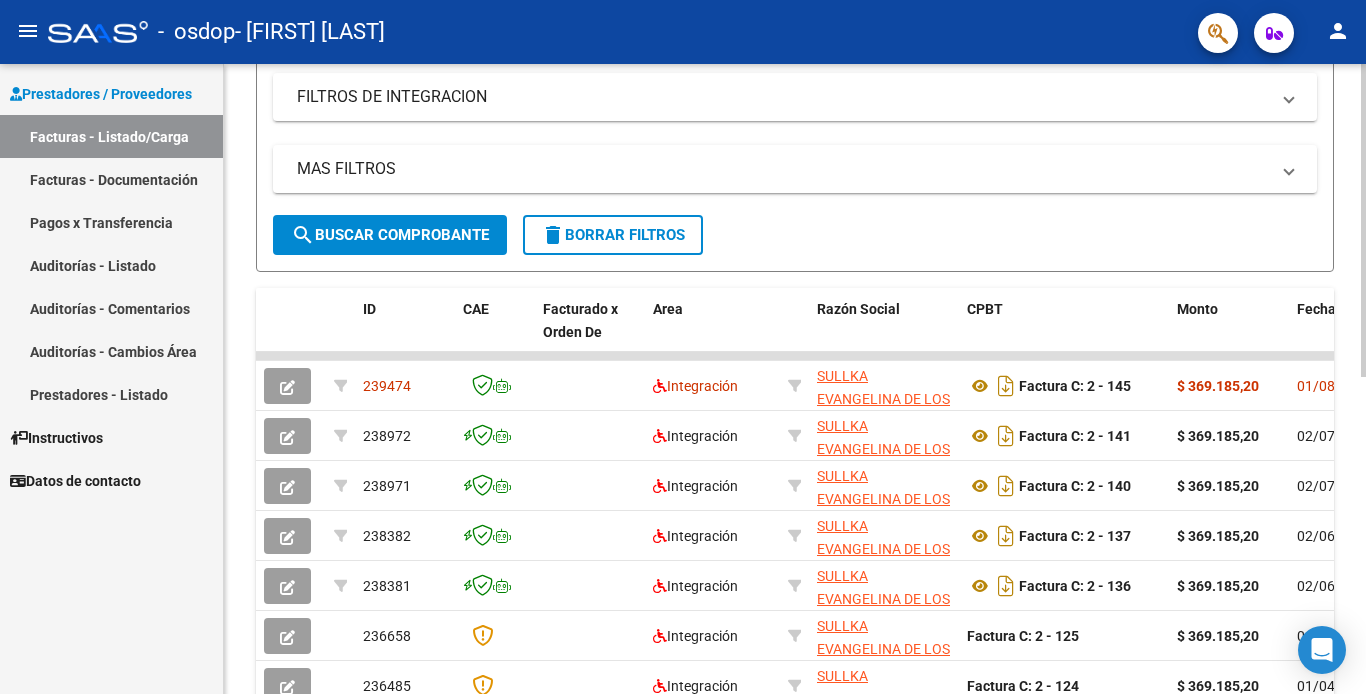 click 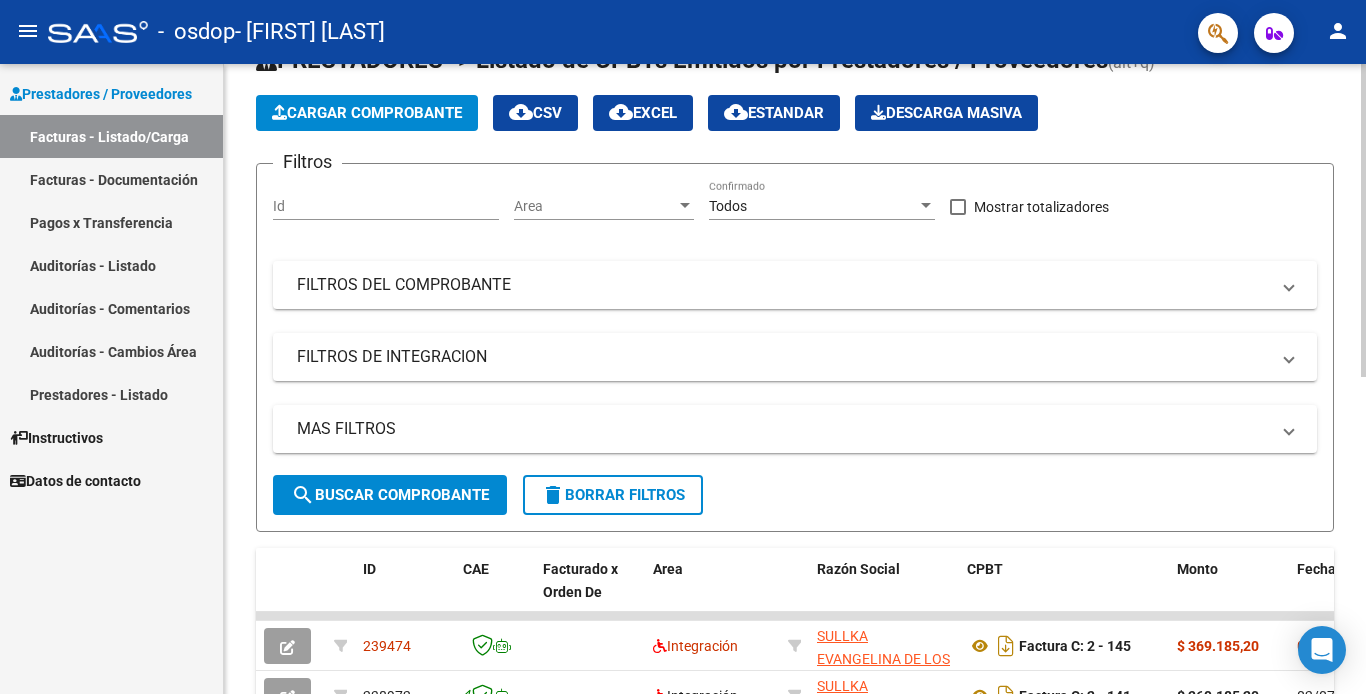 scroll, scrollTop: 72, scrollLeft: 0, axis: vertical 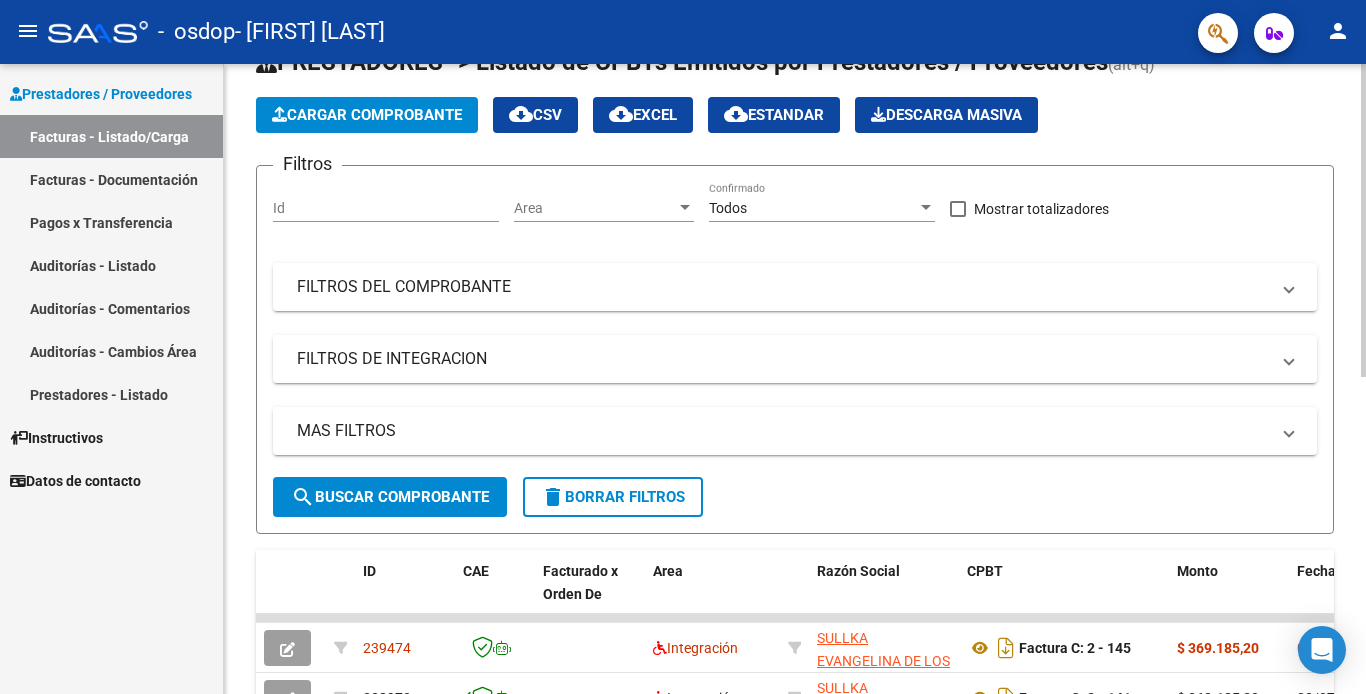 click on "Video tutorial   PRESTADORES -> Listado de CPBTs Emitidos por Prestadores / Proveedores (alt+q)   Cargar Comprobante
cloud_download  CSV  cloud_download  EXCEL  cloud_download  Estandar   Descarga Masiva
Filtros Id Area Area Todos Confirmado   Mostrar totalizadores   FILTROS DEL COMPROBANTE  Comprobante Tipo Comprobante Tipo Start date – End date Fec. Comprobante Desde / Hasta Días Emisión Desde(cant. días) Días Emisión Hasta(cant. días) CUIT / Razón Social Pto. Venta Nro. Comprobante Código SSS CAE Válido CAE Válido Todos Cargado Módulo Hosp. Todos Tiene facturacion Apócrifa Hospital Refes  FILTROS DE INTEGRACION  Período De Prestación Campos del Archivo de Rendición Devuelto x SSS (dr_envio) Todos Rendido x SSS (dr_envio) Tipo de Registro Tipo de Registro Período Presentación Período Presentación Campos del Legajo Asociado (preaprobación) Afiliado Legajo (cuil/nombre) Todos Solo facturas preaprobadas  MAS FILTROS  Todos Con Doc. Respaldatoria Todos Con Trazabilidad Todos – – 4" 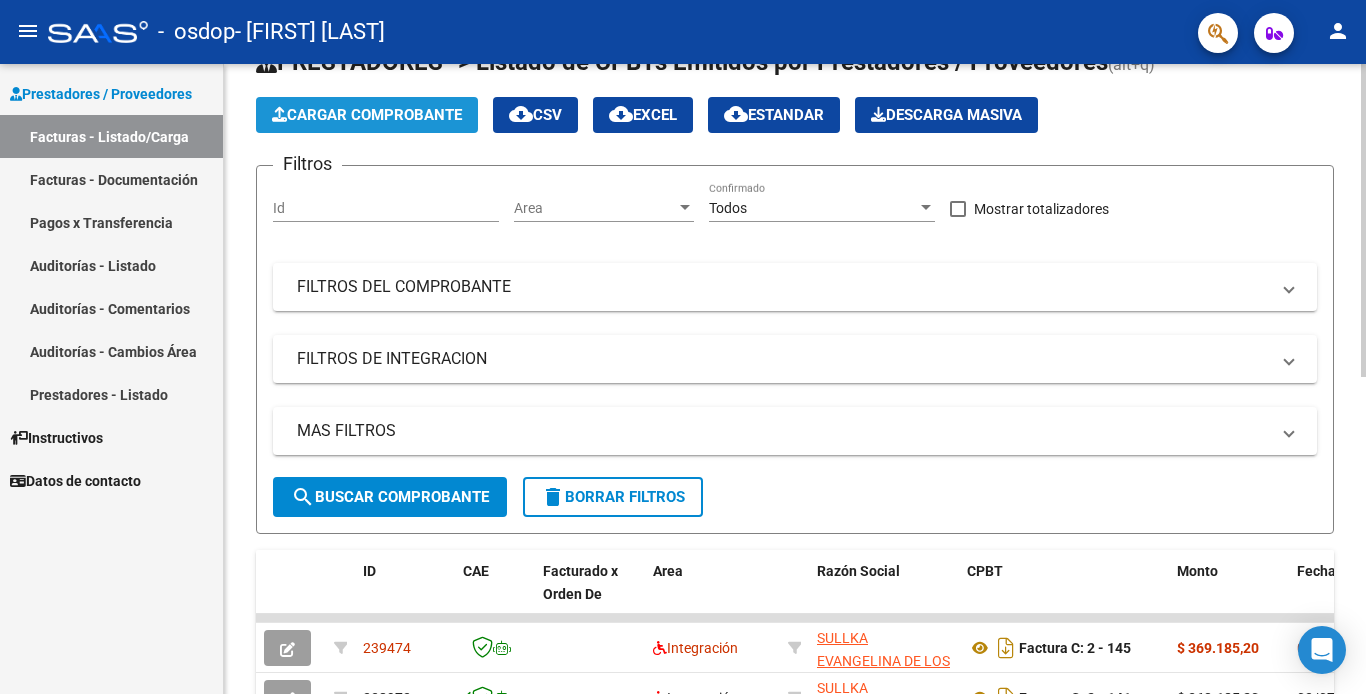 click on "Cargar Comprobante" 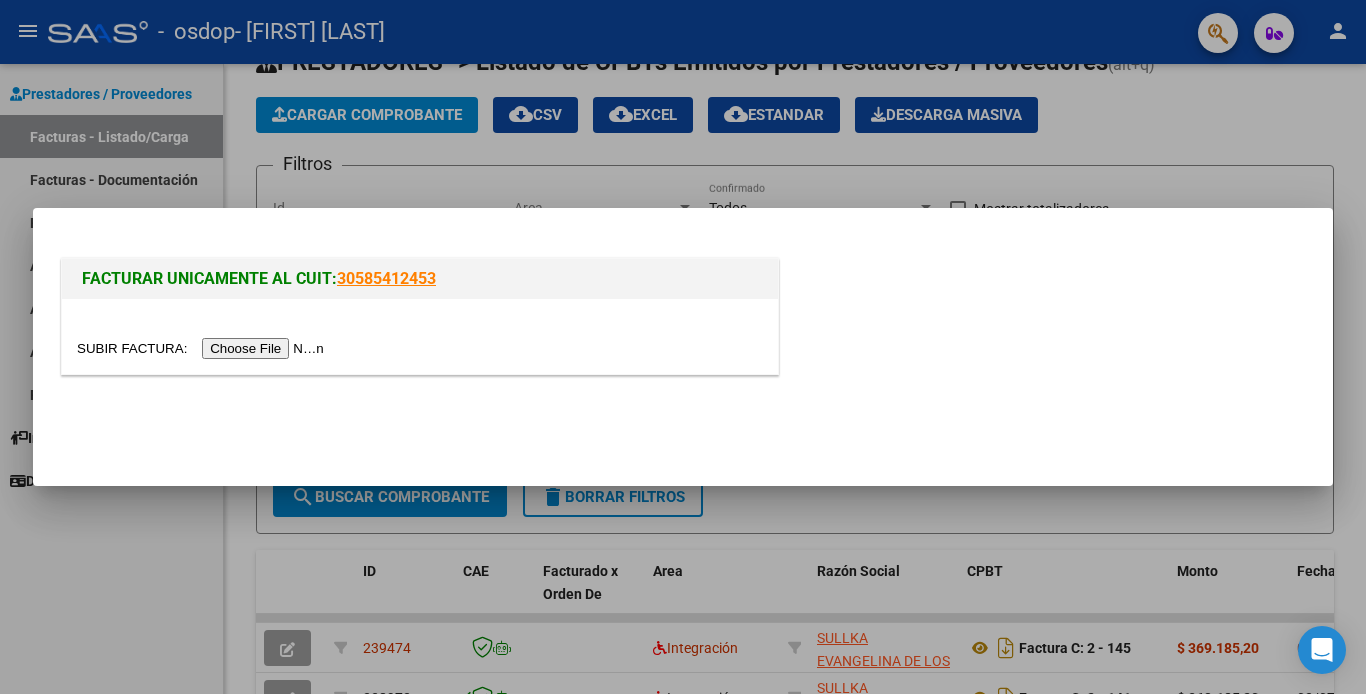 click at bounding box center [203, 348] 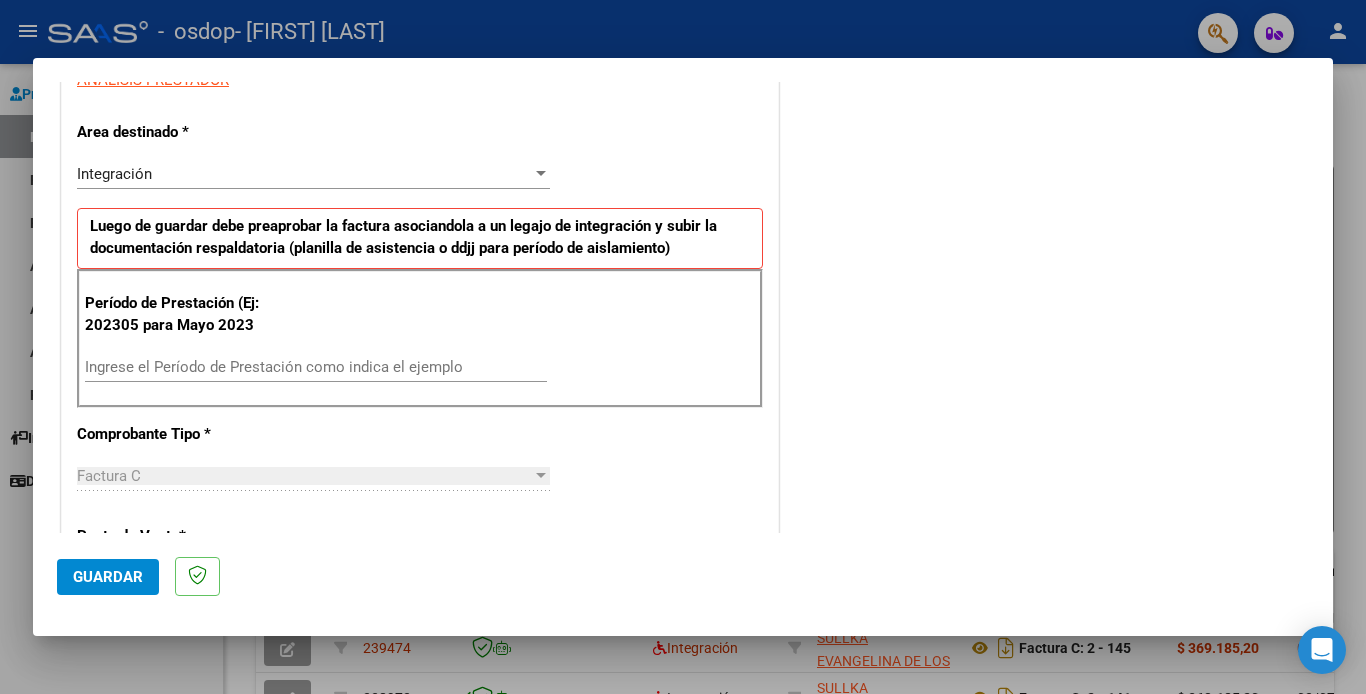 scroll, scrollTop: 461, scrollLeft: 0, axis: vertical 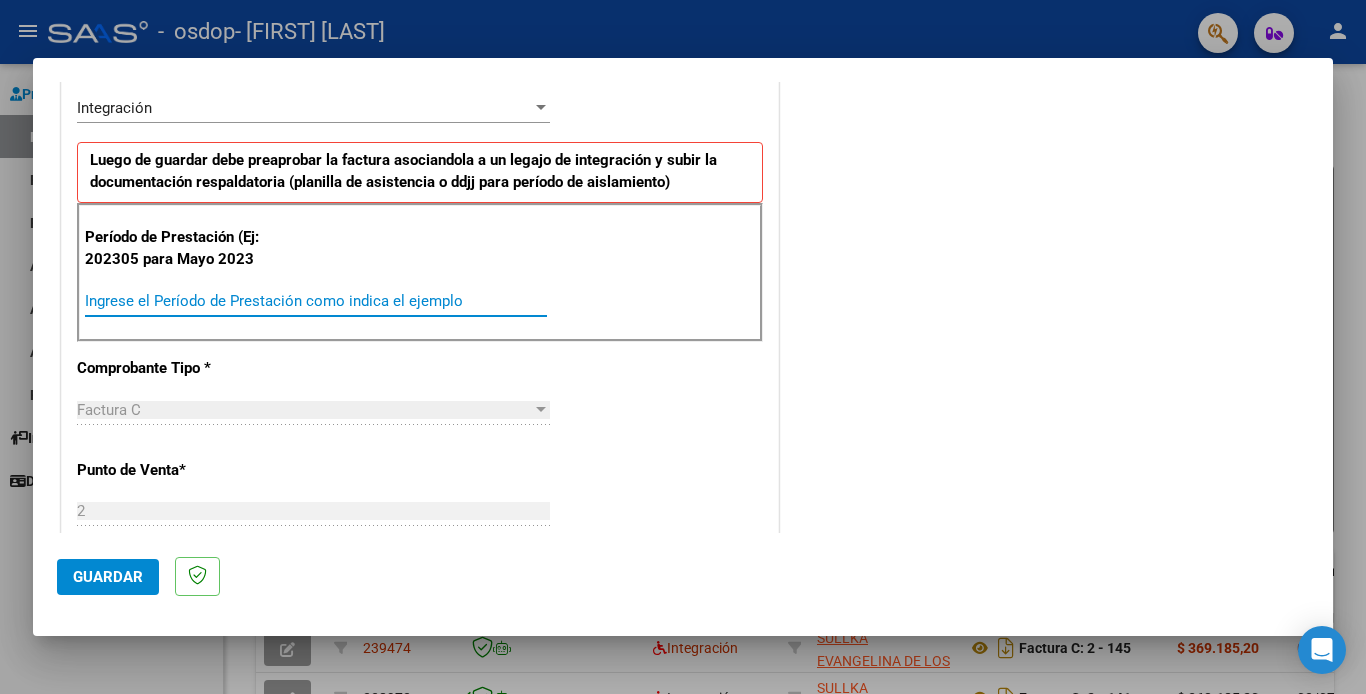 click on "Ingrese el Período de Prestación como indica el ejemplo" at bounding box center [316, 301] 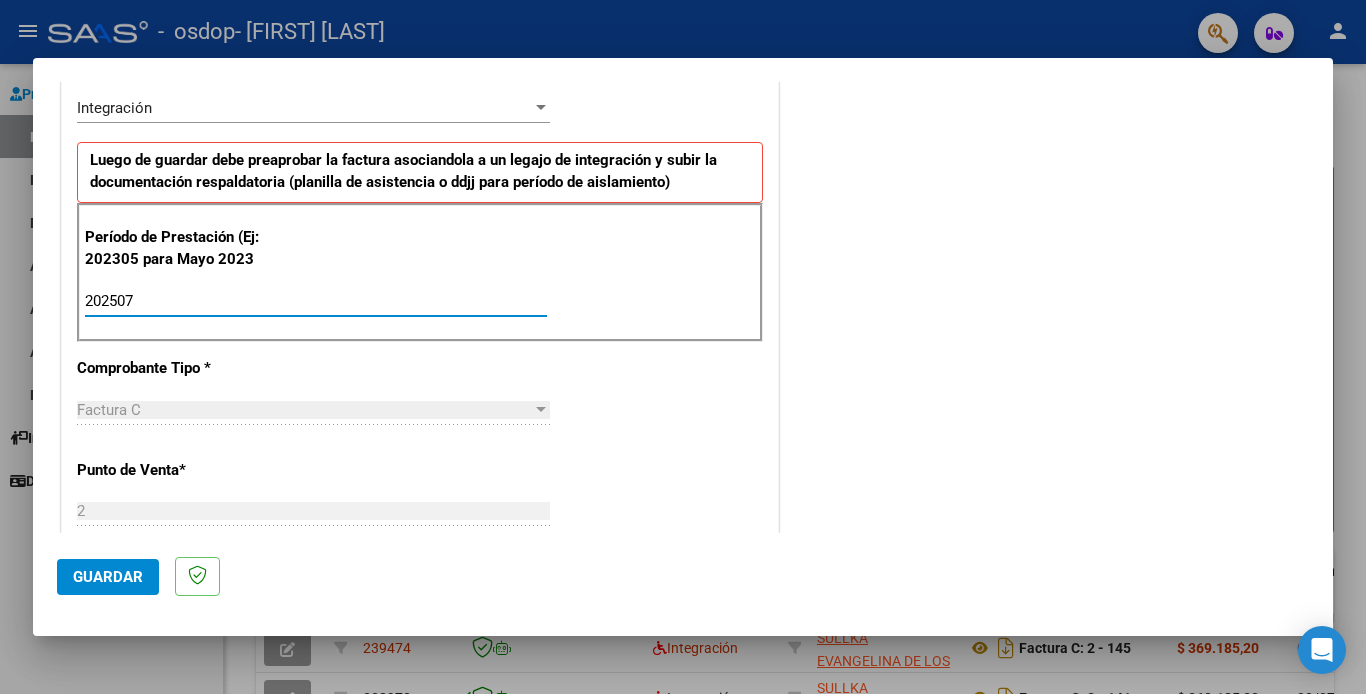 type on "202507" 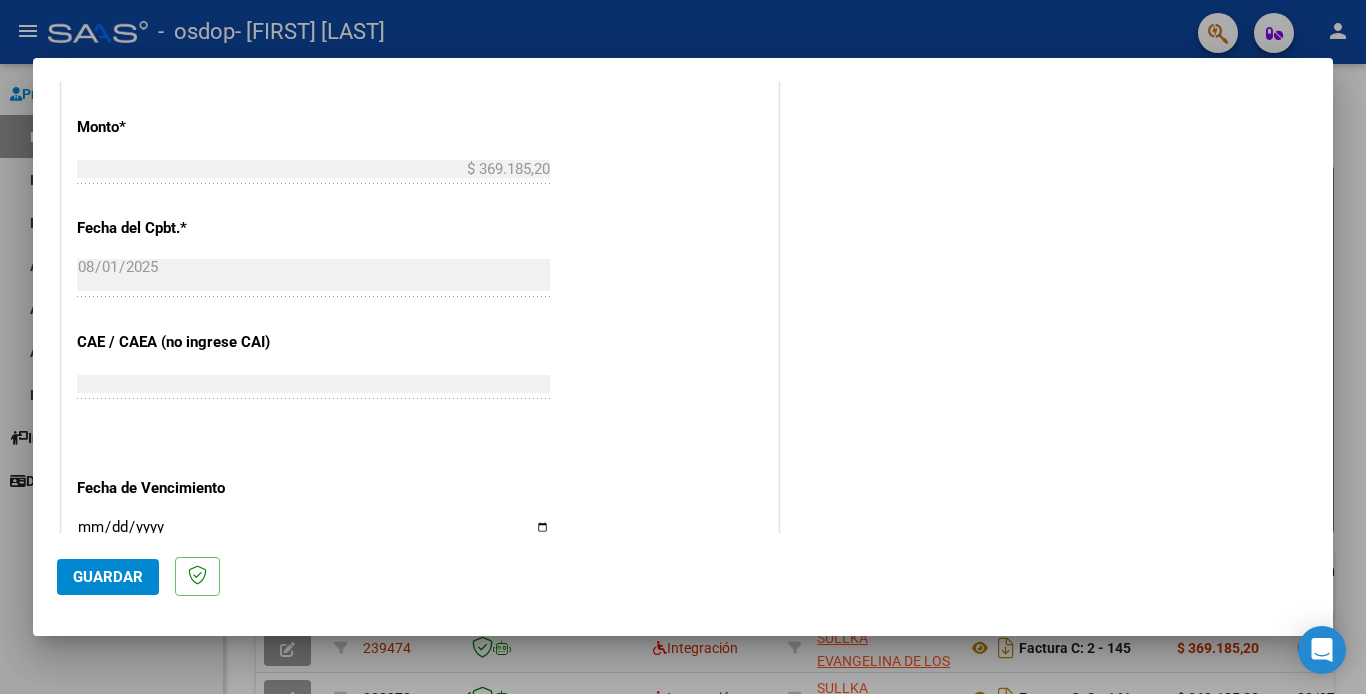 scroll, scrollTop: 993, scrollLeft: 0, axis: vertical 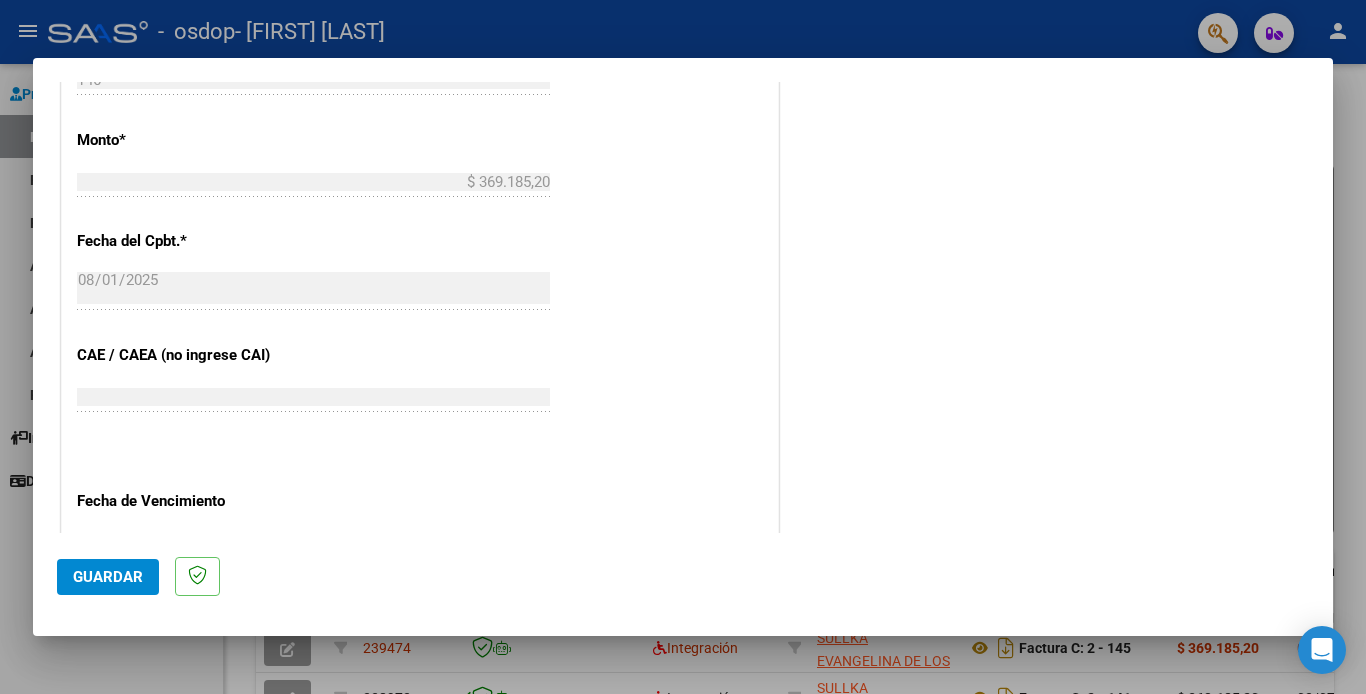 drag, startPoint x: 1334, startPoint y: 410, endPoint x: 1332, endPoint y: 435, distance: 25.079872 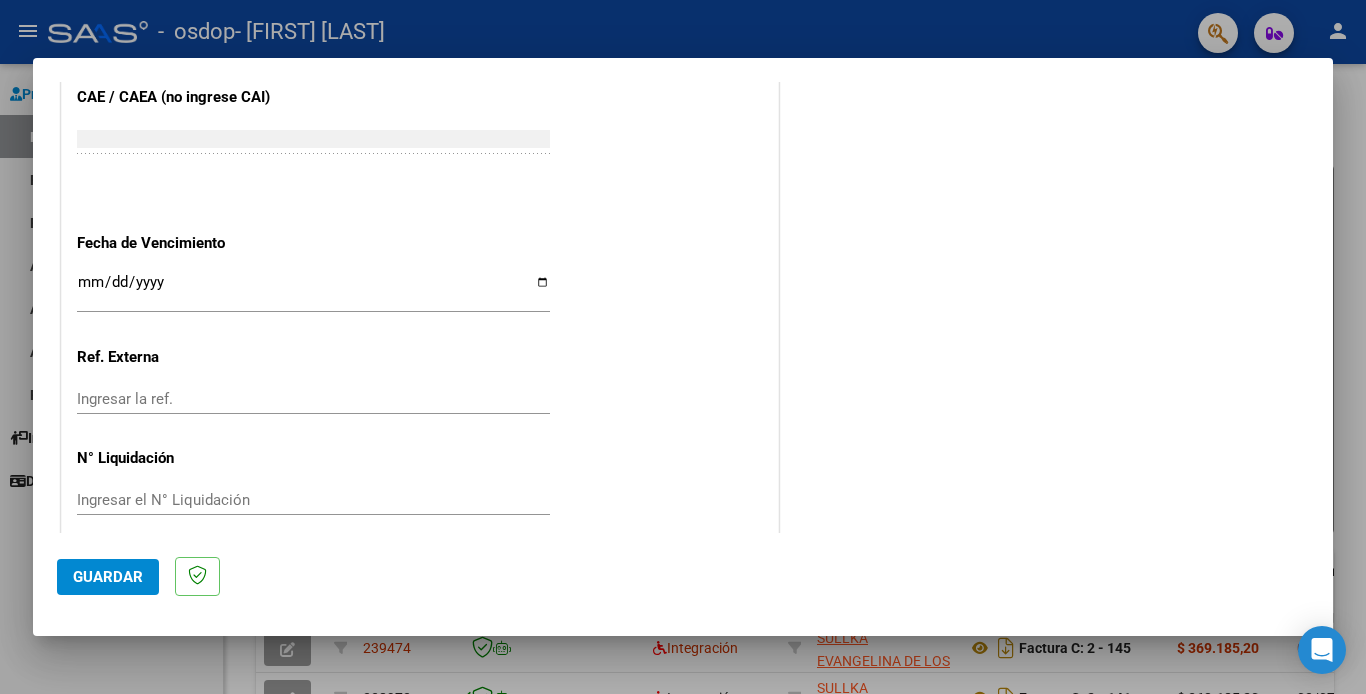 scroll, scrollTop: 1272, scrollLeft: 0, axis: vertical 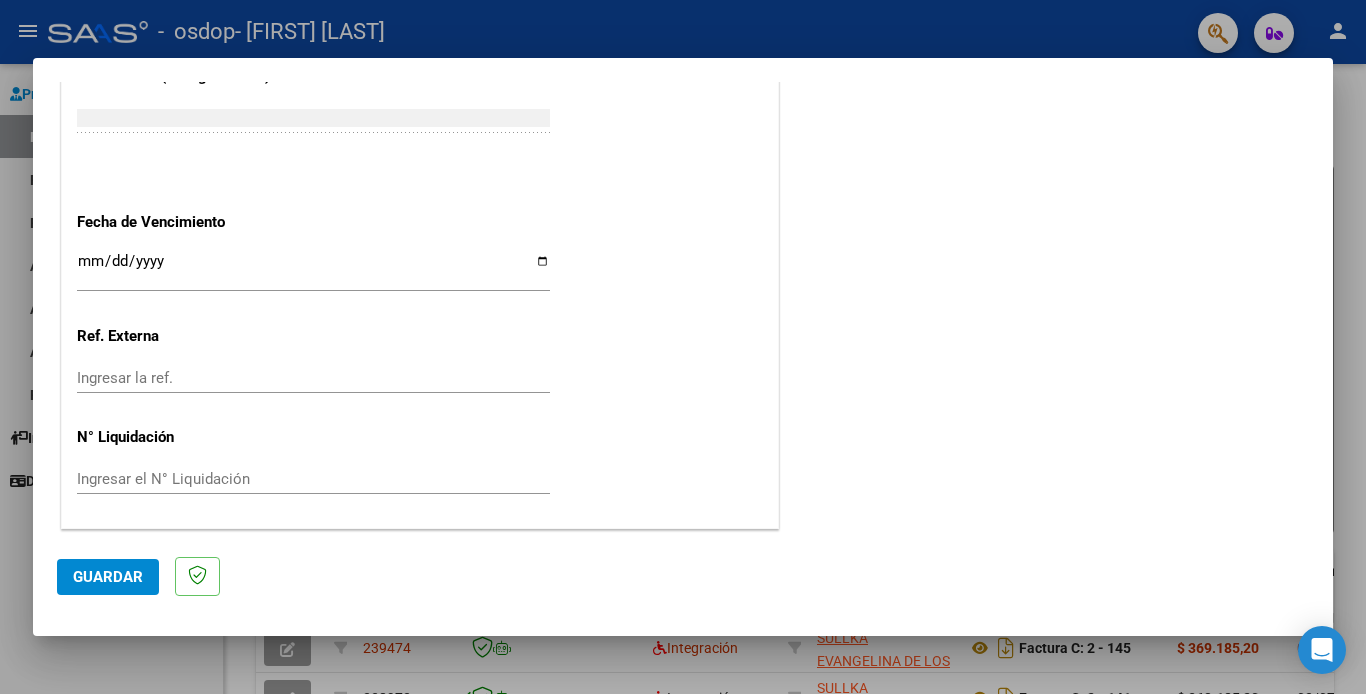 click on "Guardar" 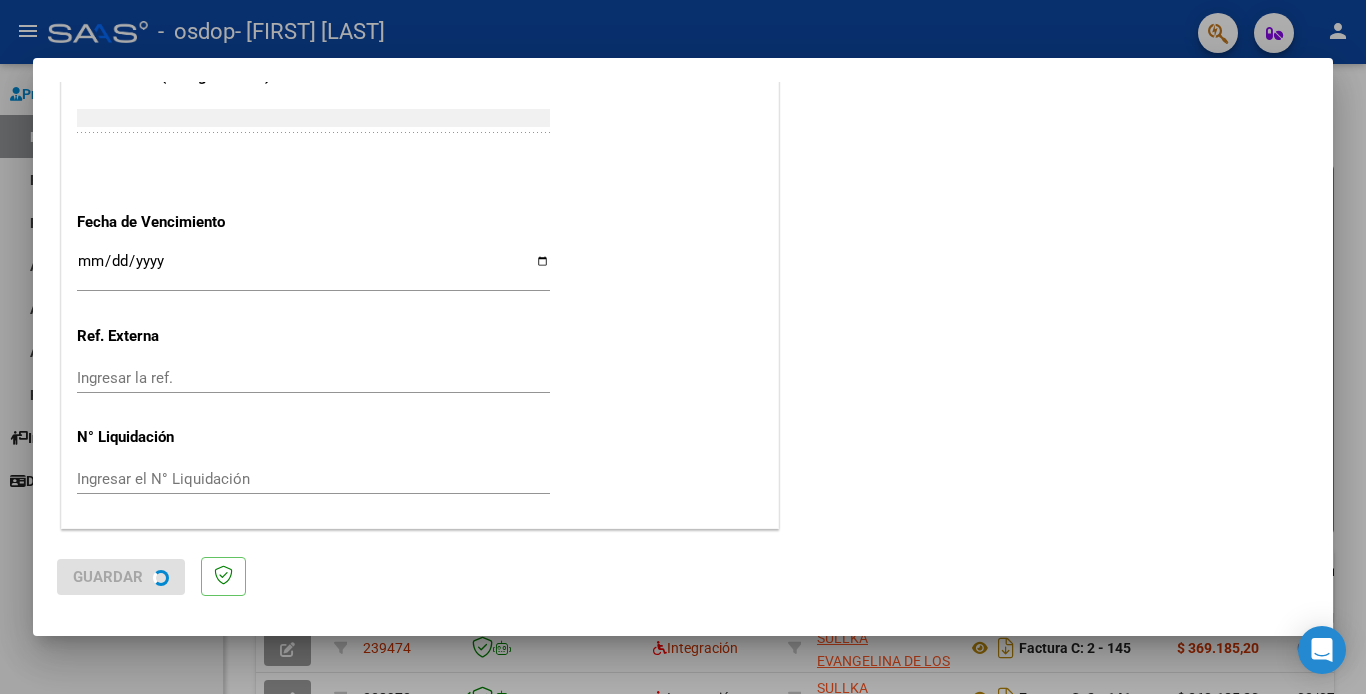 scroll, scrollTop: 0, scrollLeft: 0, axis: both 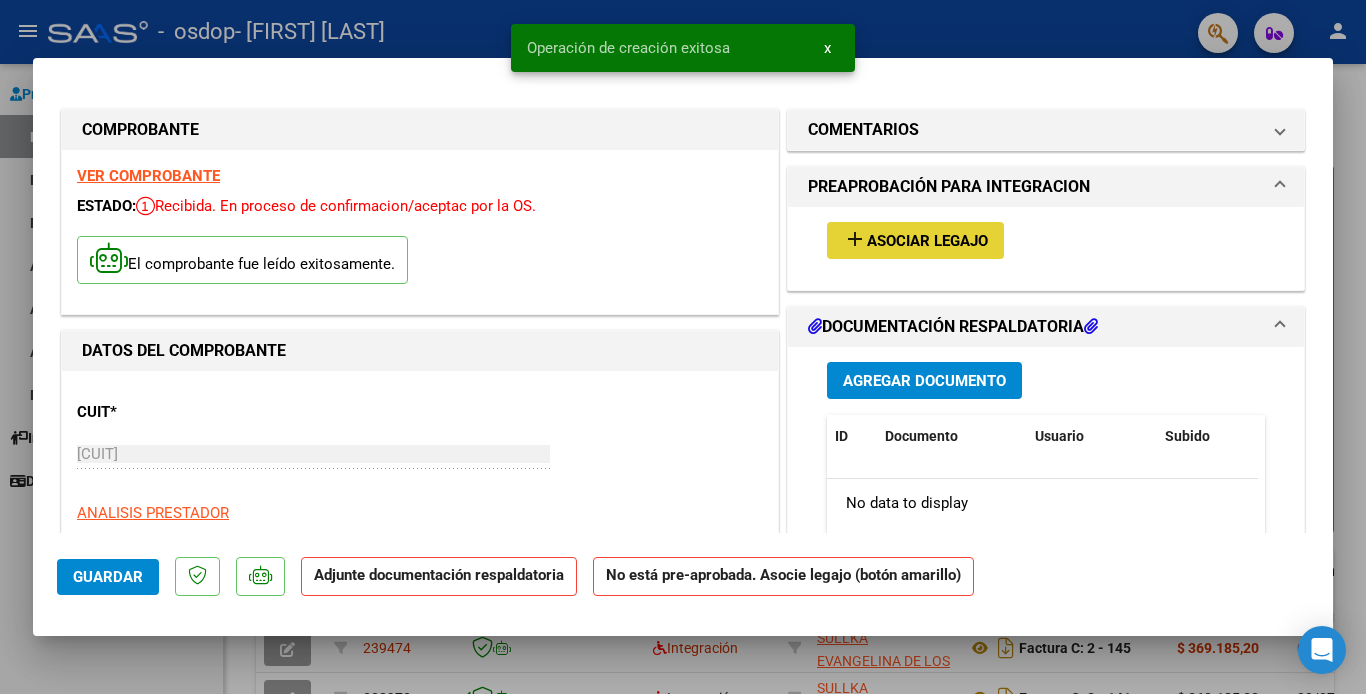 click on "Asociar Legajo" at bounding box center (927, 241) 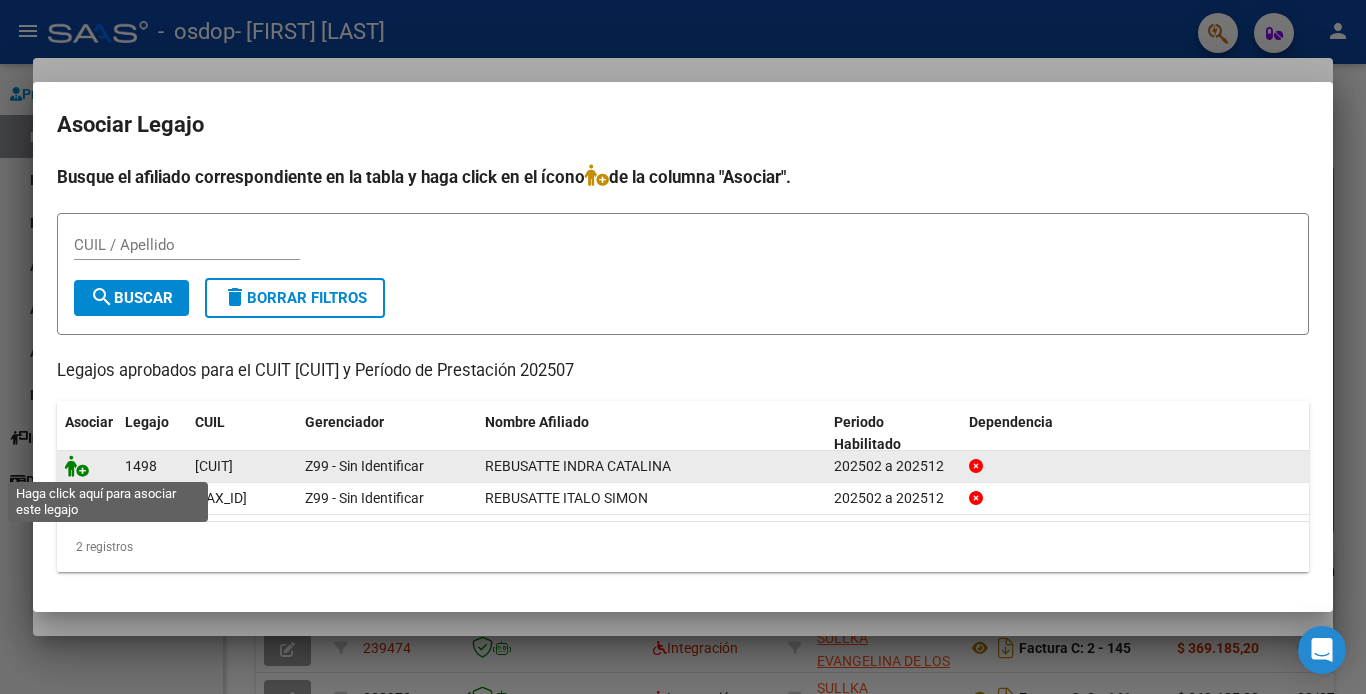 click 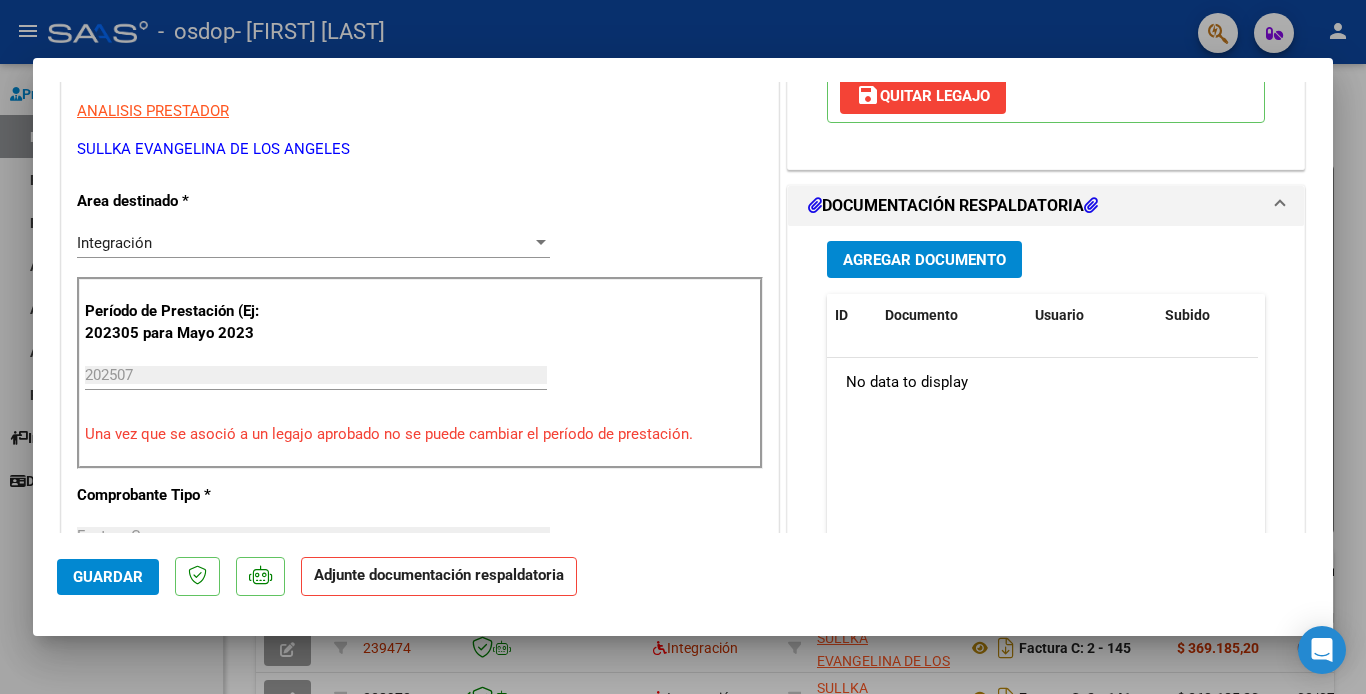 scroll, scrollTop: 406, scrollLeft: 0, axis: vertical 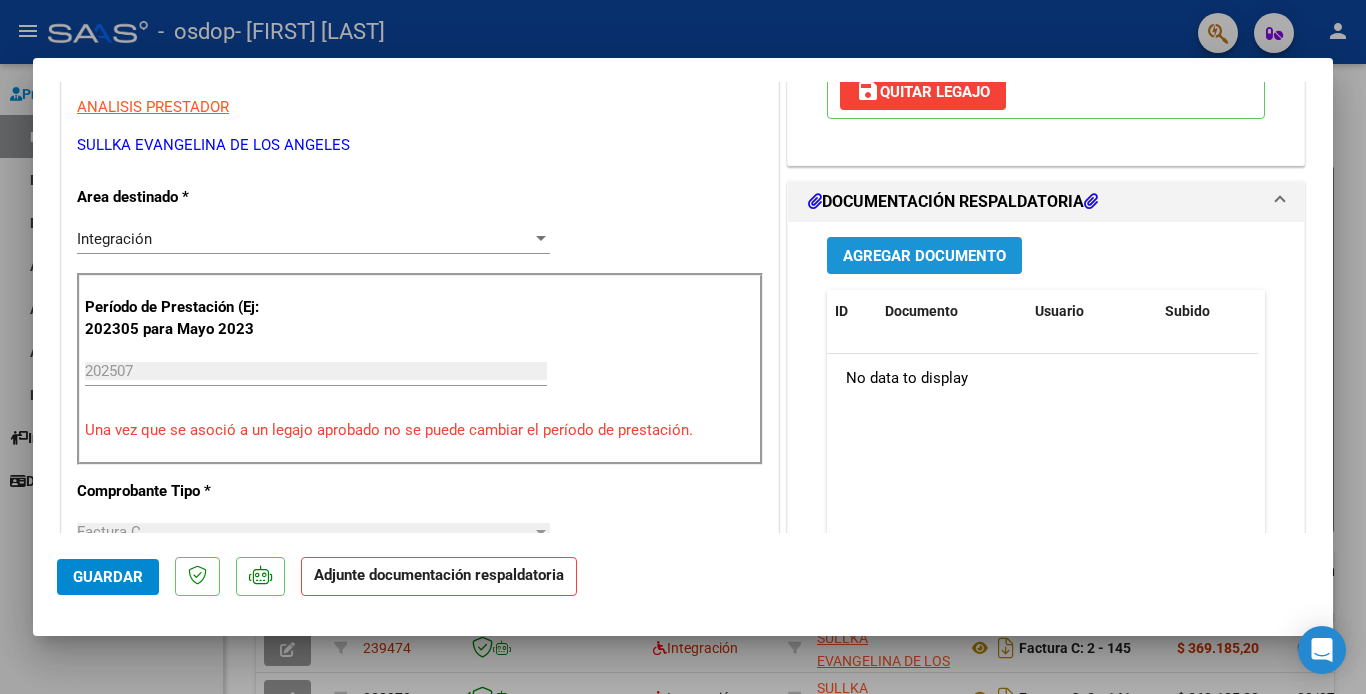 click on "Agregar Documento" at bounding box center [924, 255] 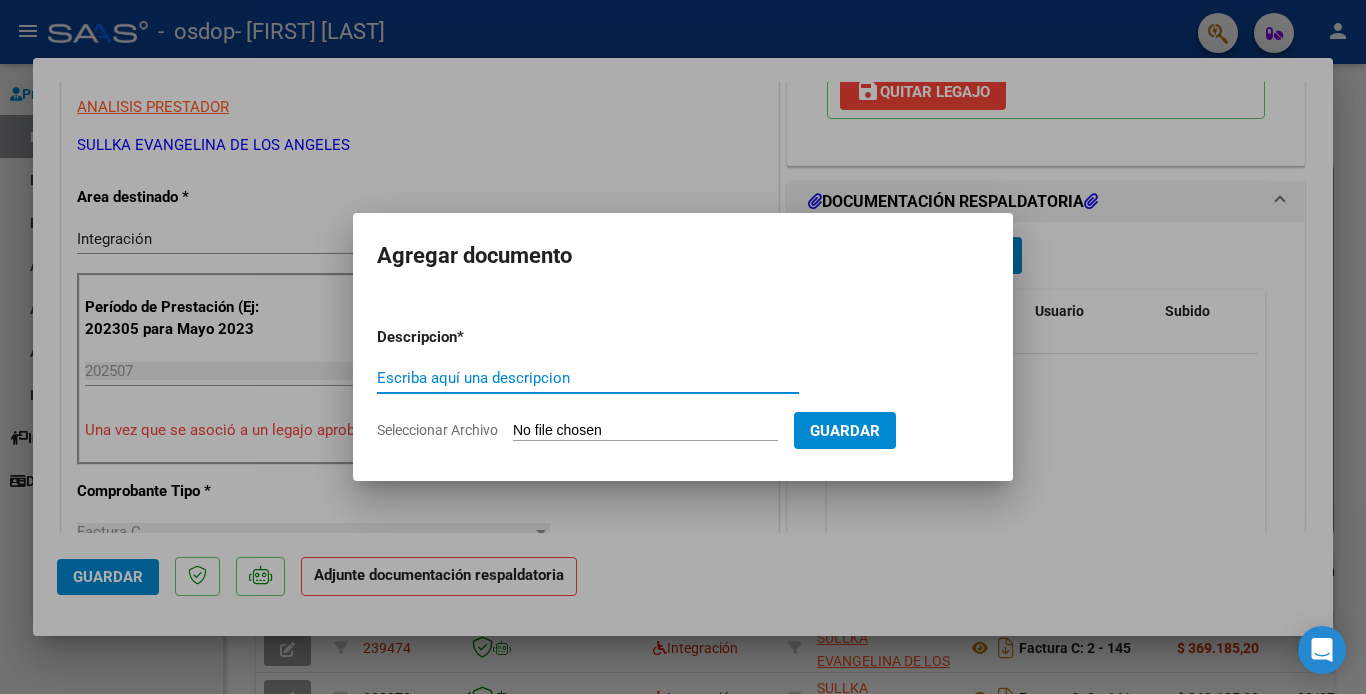 click on "Escriba aquí una descripcion" at bounding box center (588, 378) 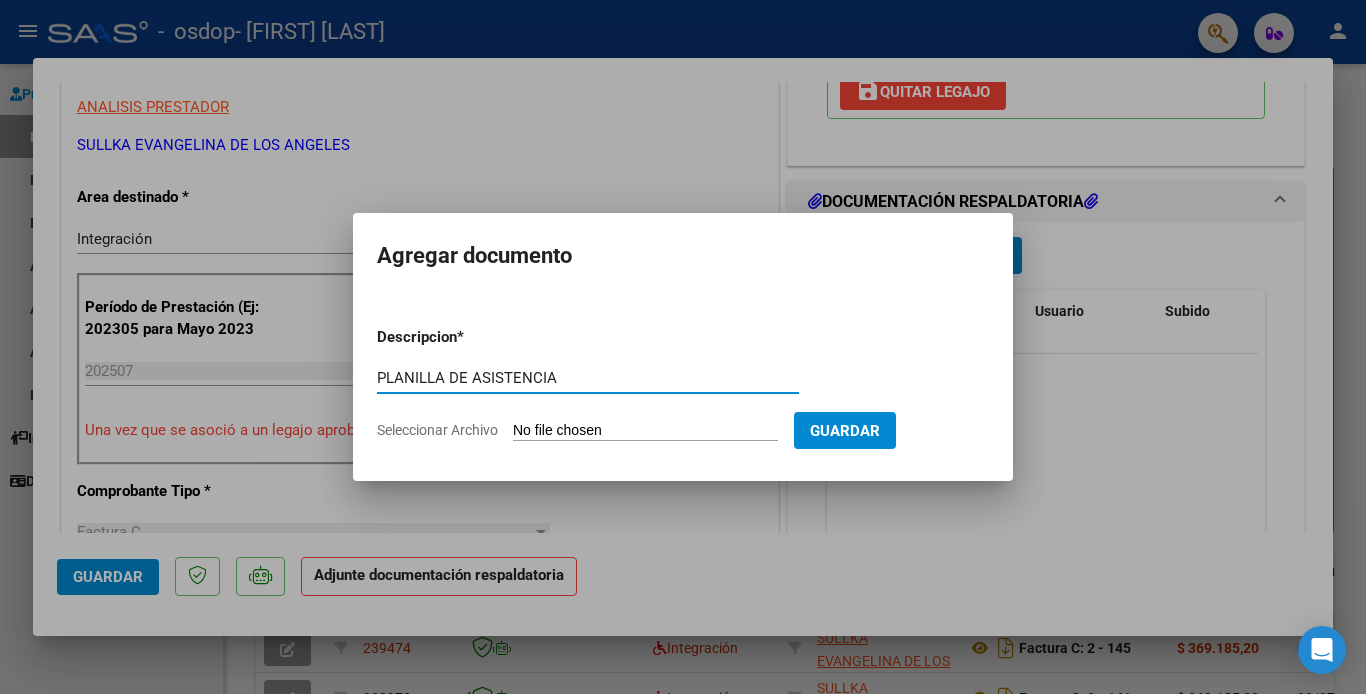 type on "PLANILLA DE ASISTENCIA" 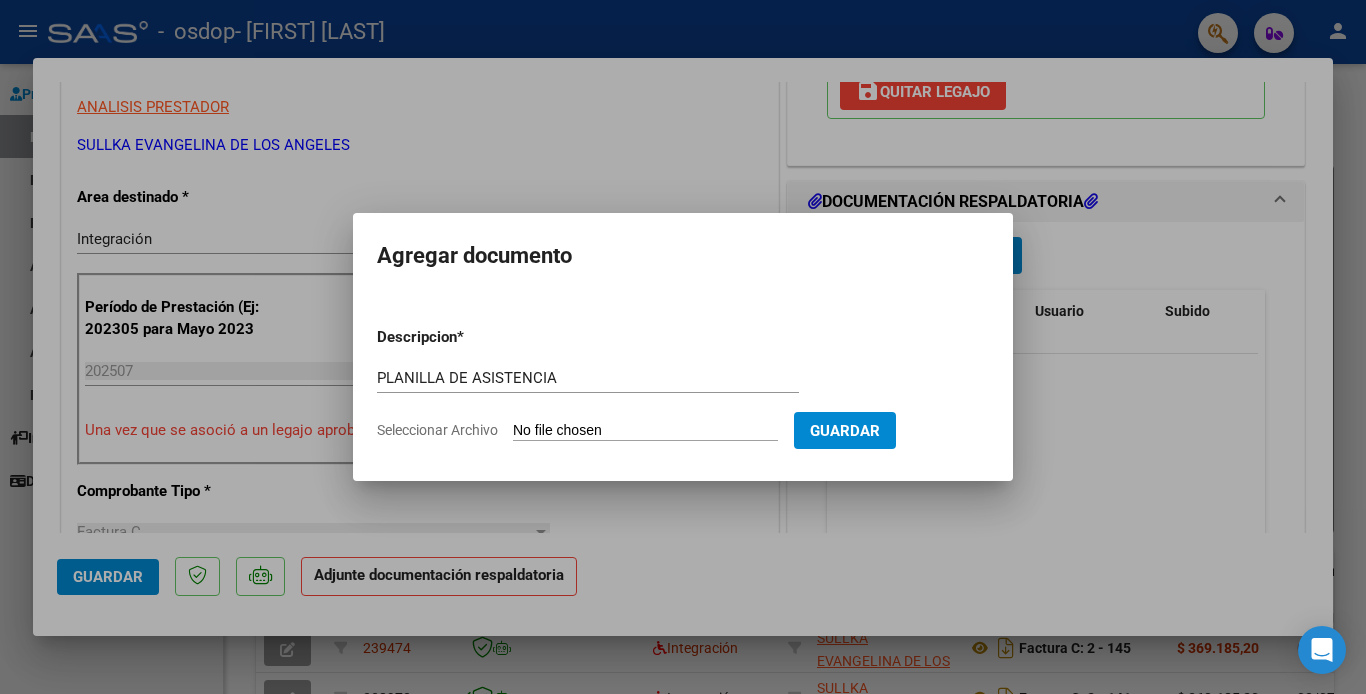 click on "Seleccionar Archivo" 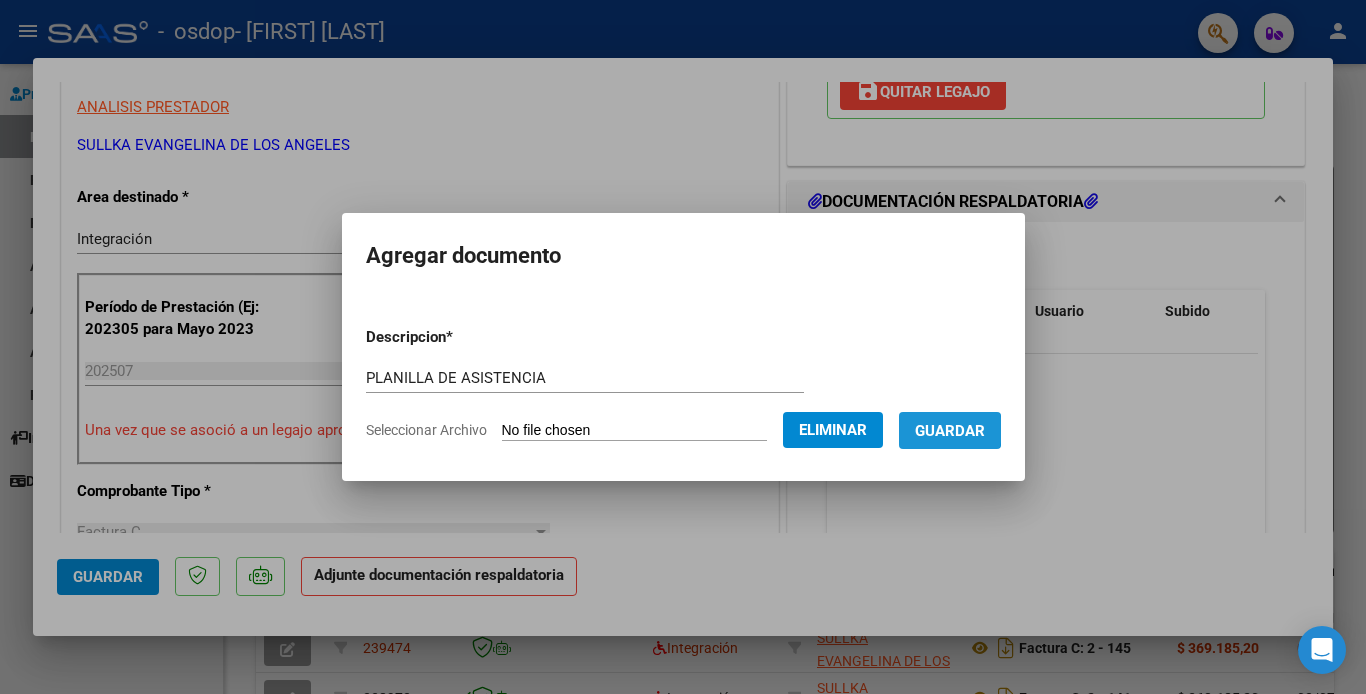 click on "Guardar" at bounding box center [950, 431] 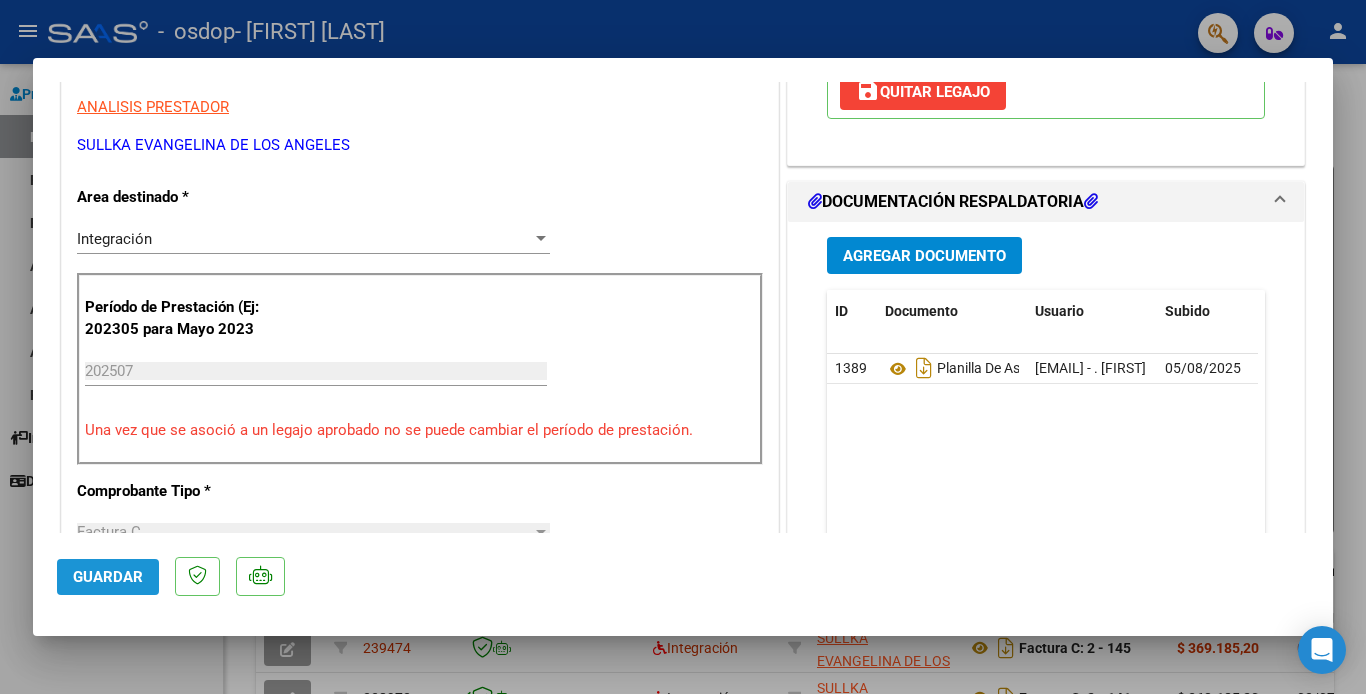 click on "Guardar" 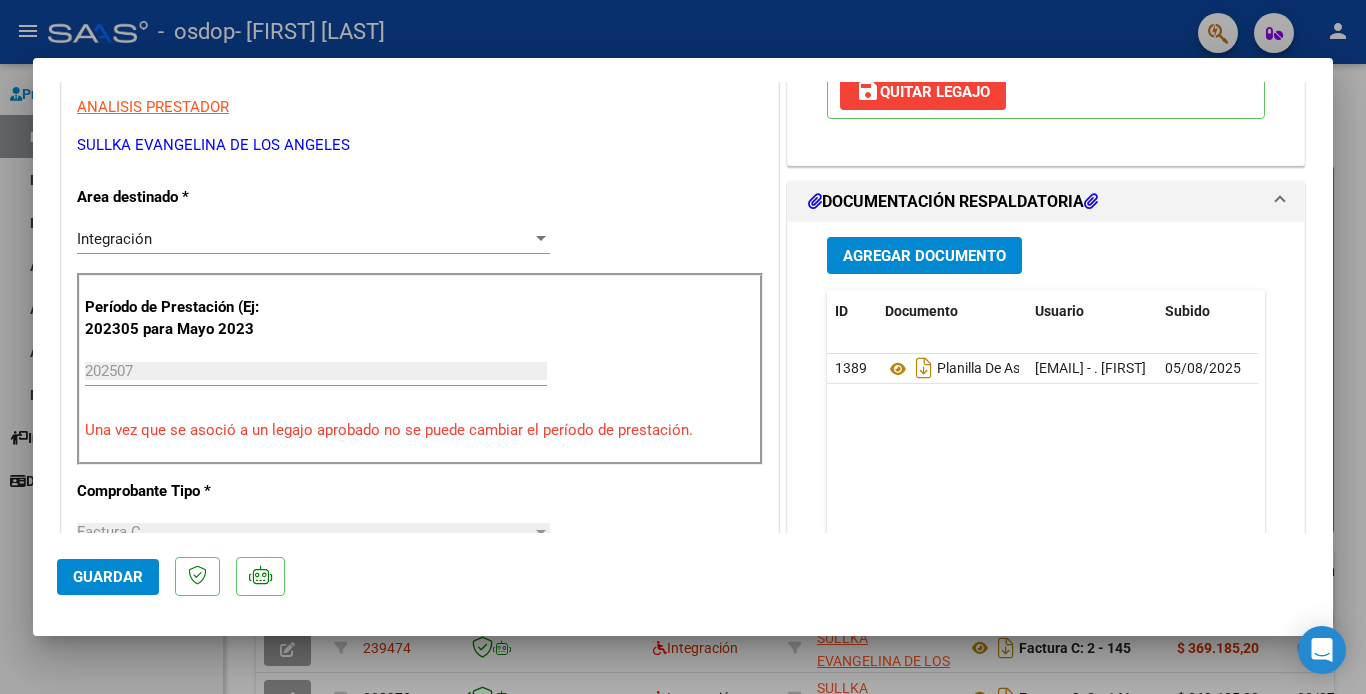 click at bounding box center (683, 347) 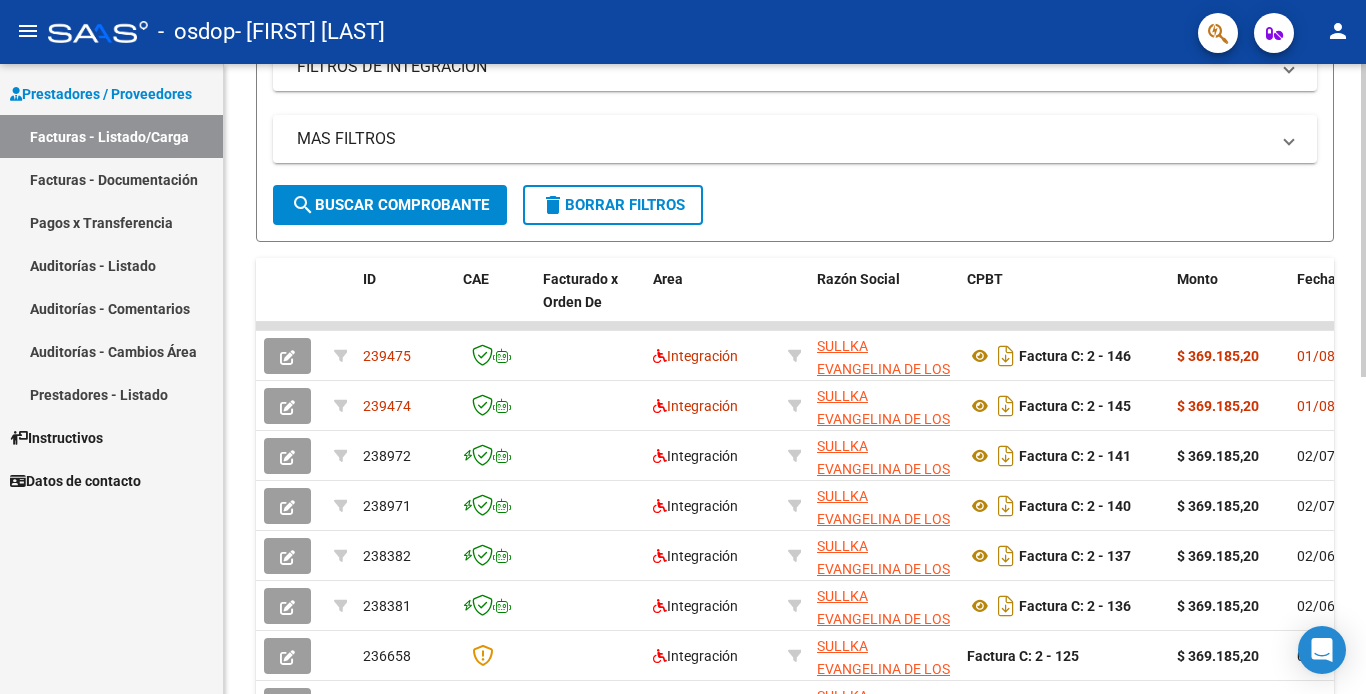 scroll, scrollTop: 370, scrollLeft: 0, axis: vertical 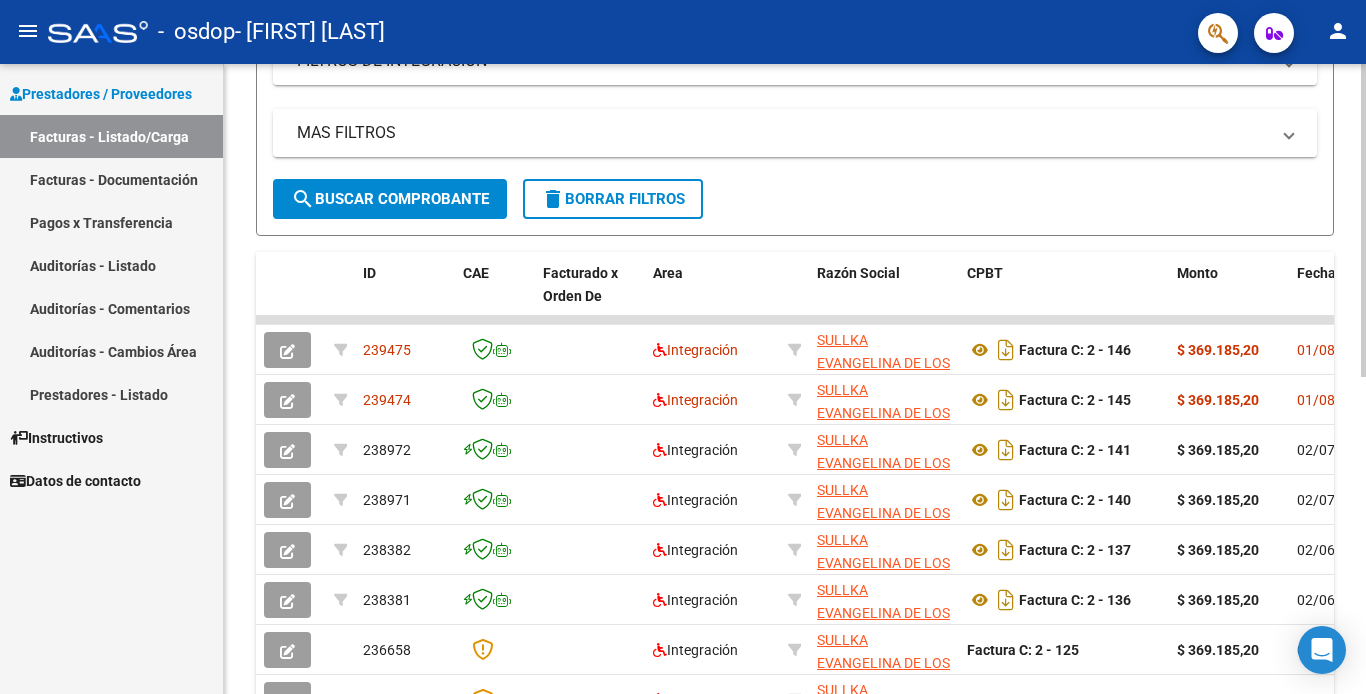 click 